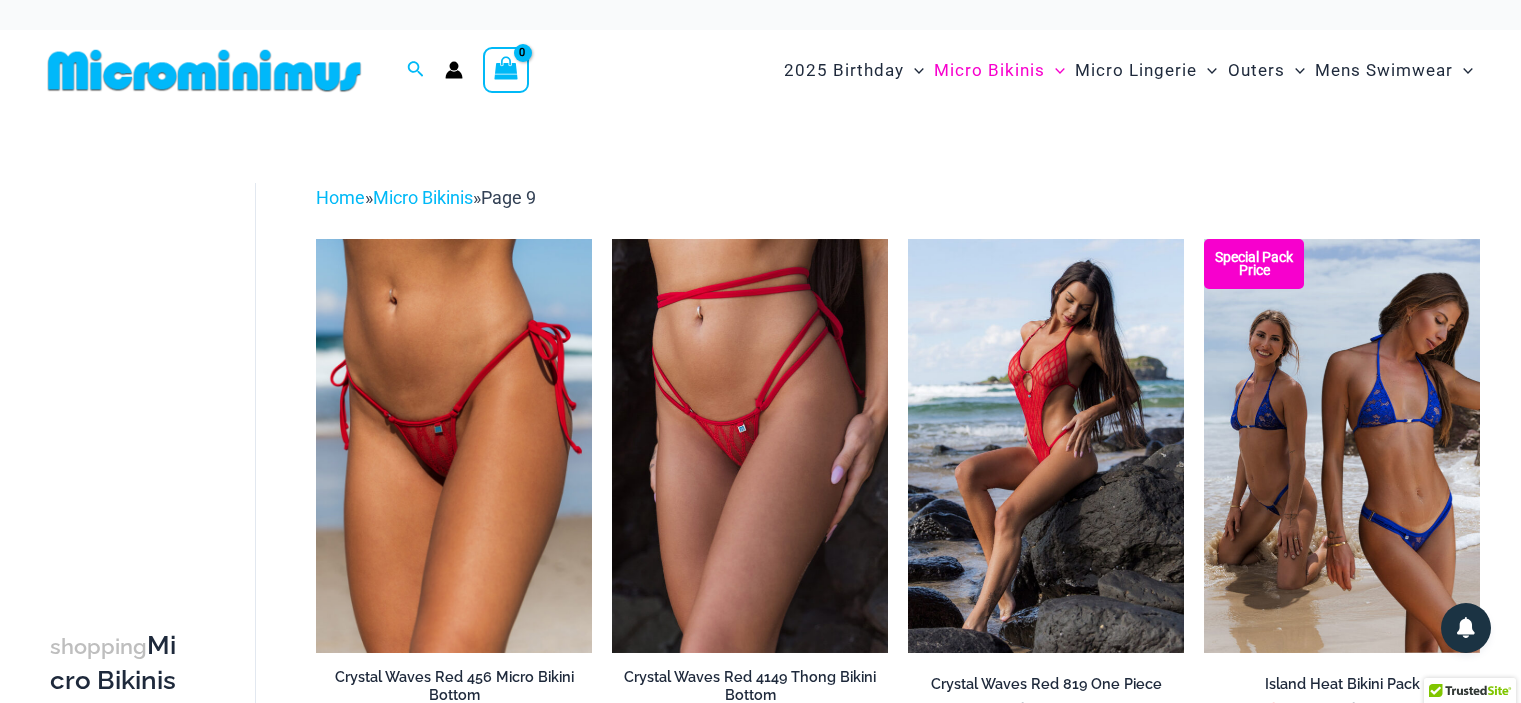 scroll, scrollTop: 0, scrollLeft: 0, axis: both 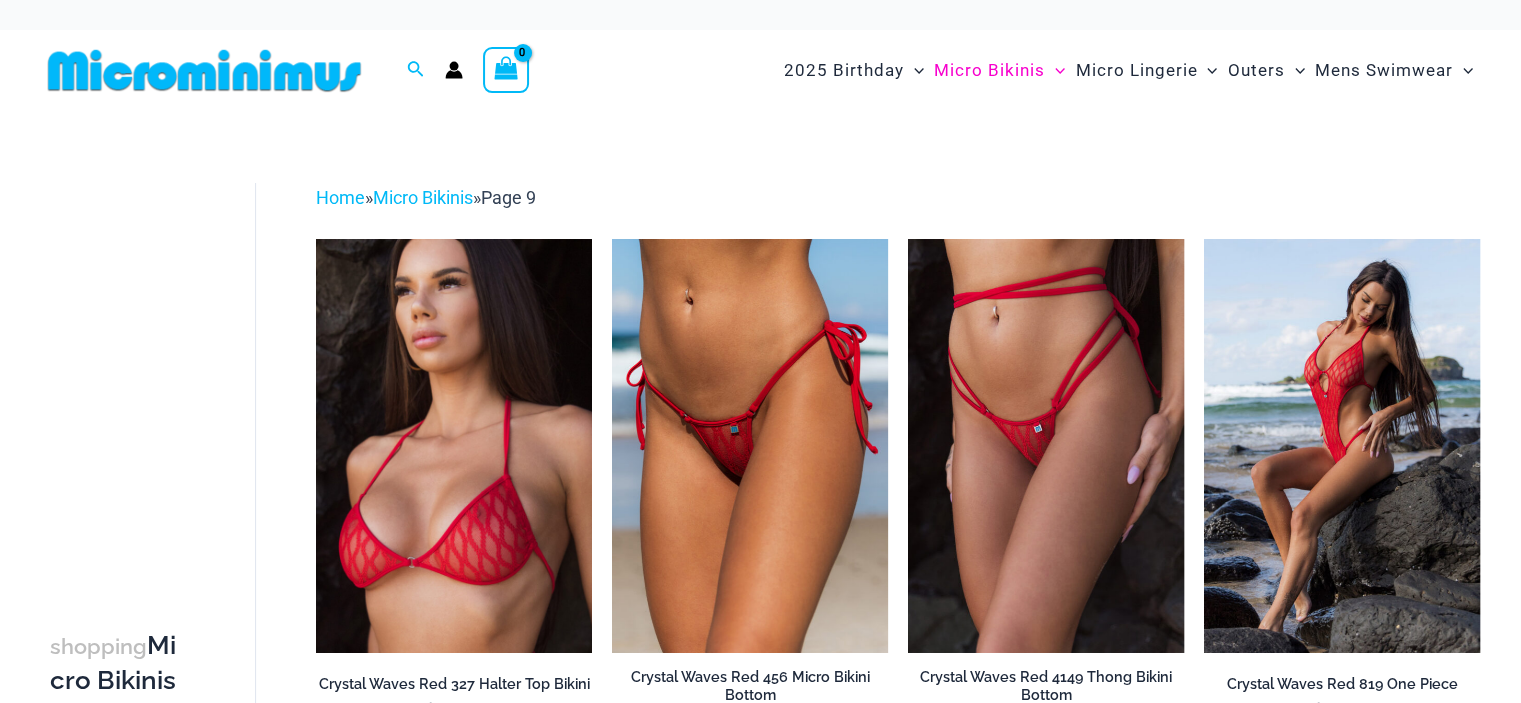 type on "**********" 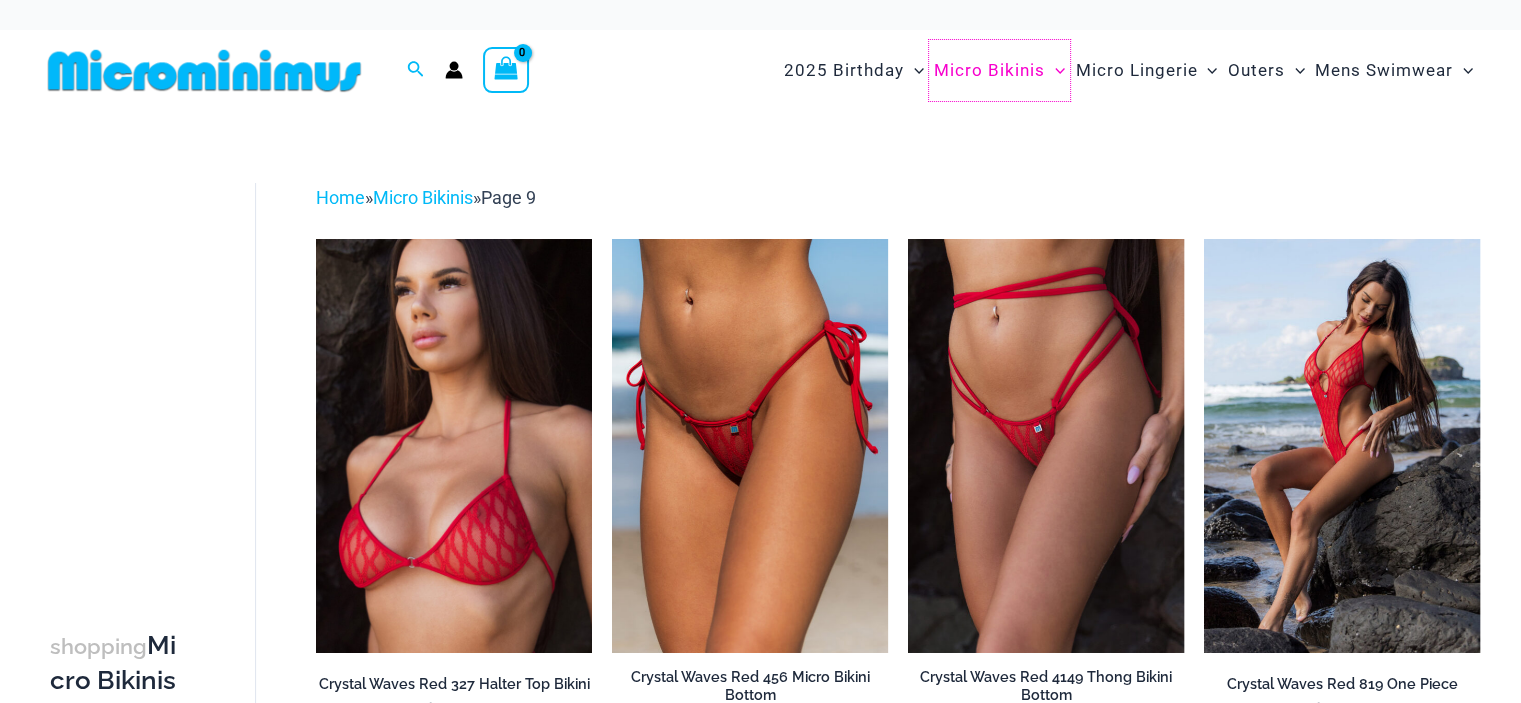 click on "Micro Bikinis" at bounding box center (989, 70) 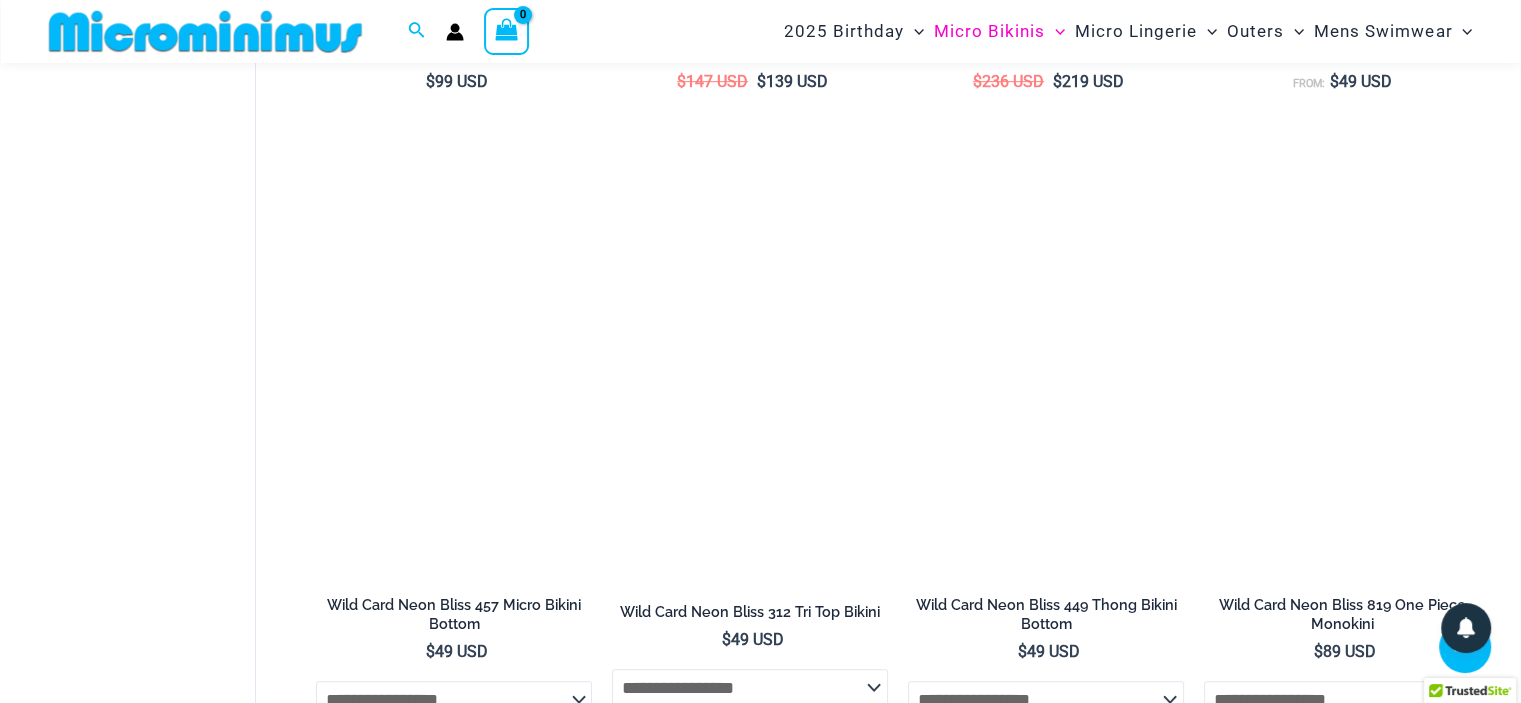 scroll, scrollTop: 1177, scrollLeft: 0, axis: vertical 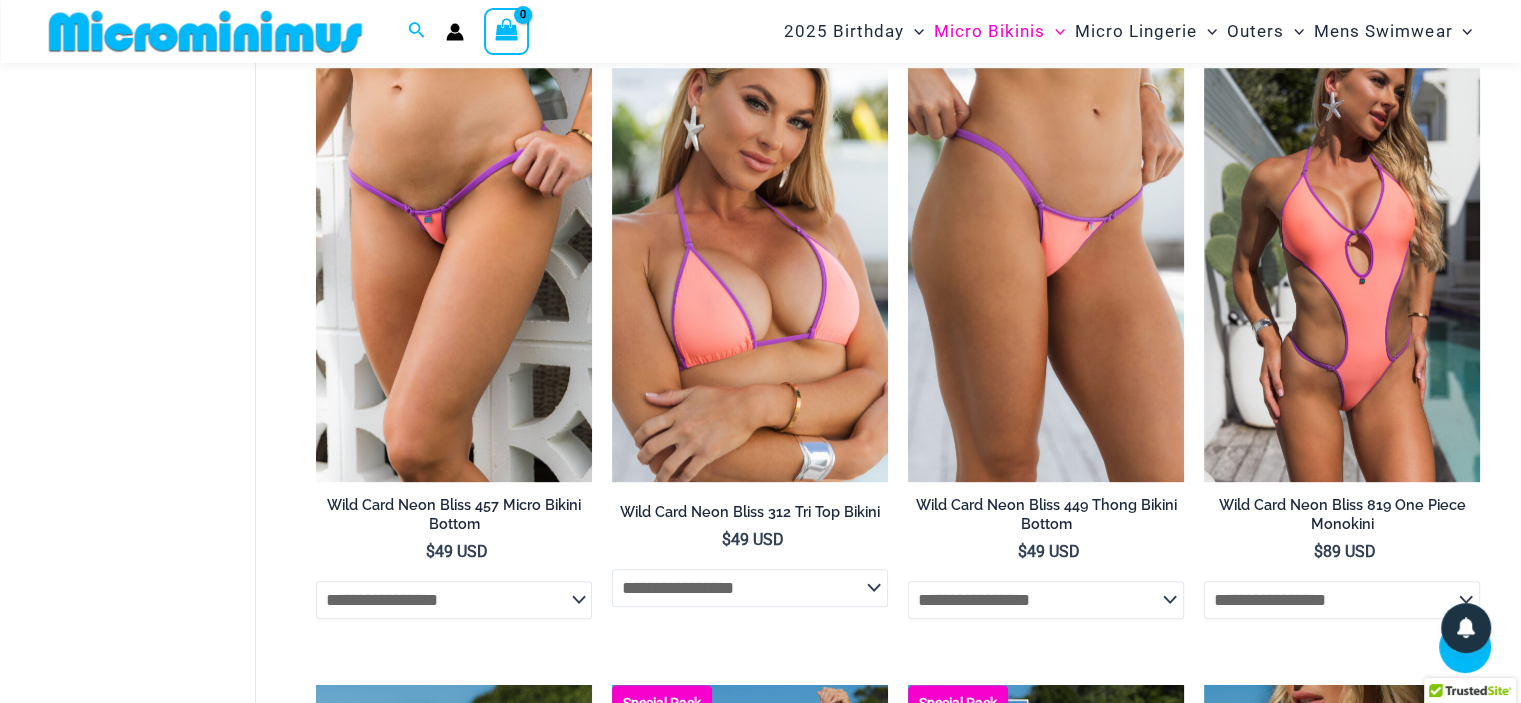 type on "**********" 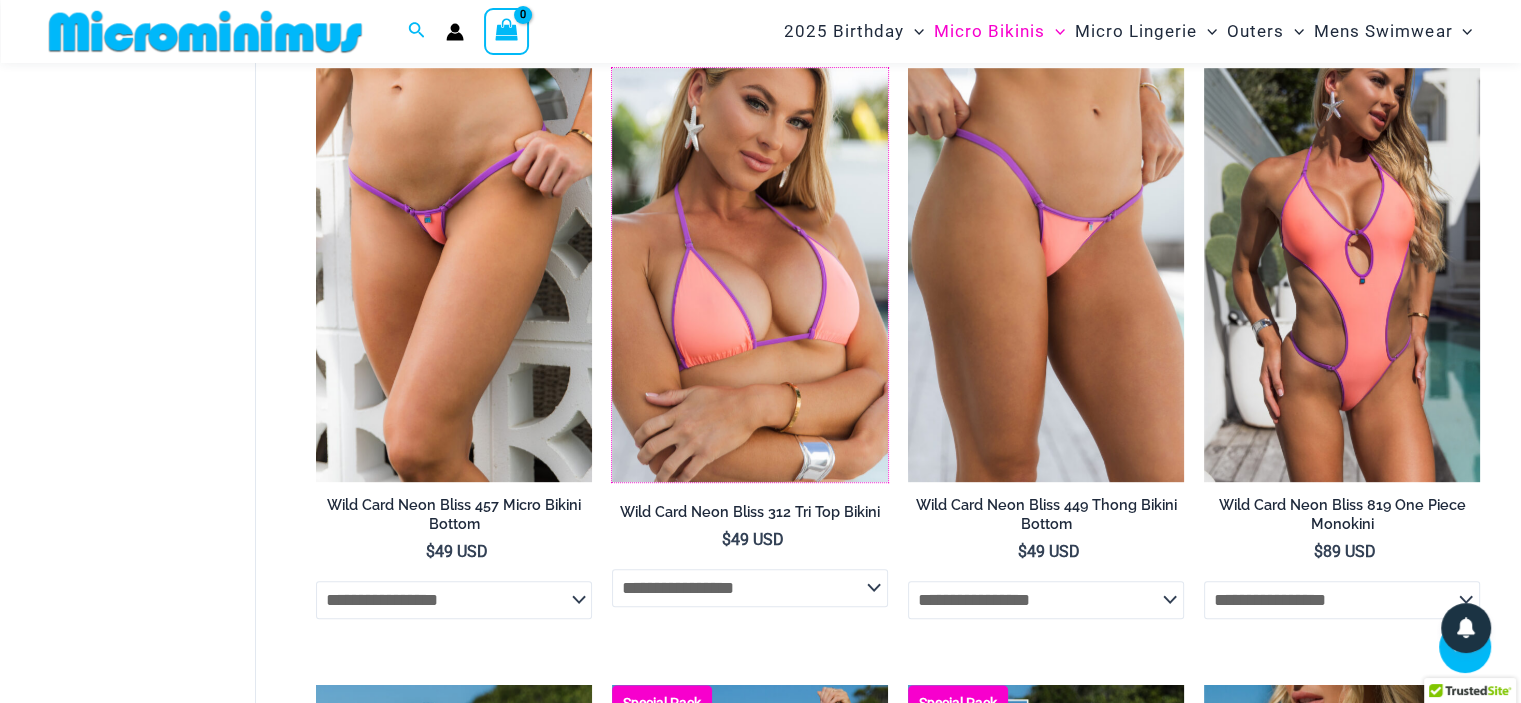 click at bounding box center (612, 68) 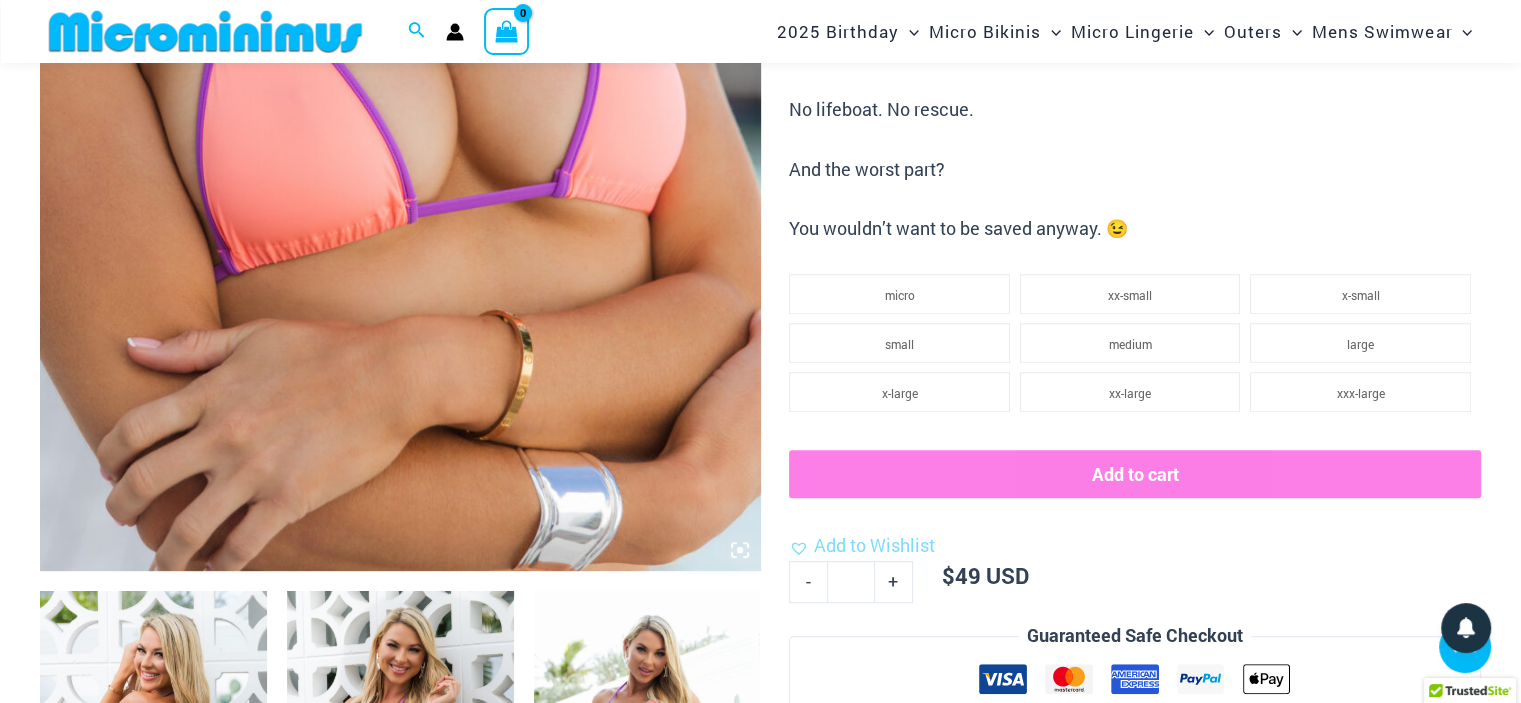 scroll, scrollTop: 684, scrollLeft: 0, axis: vertical 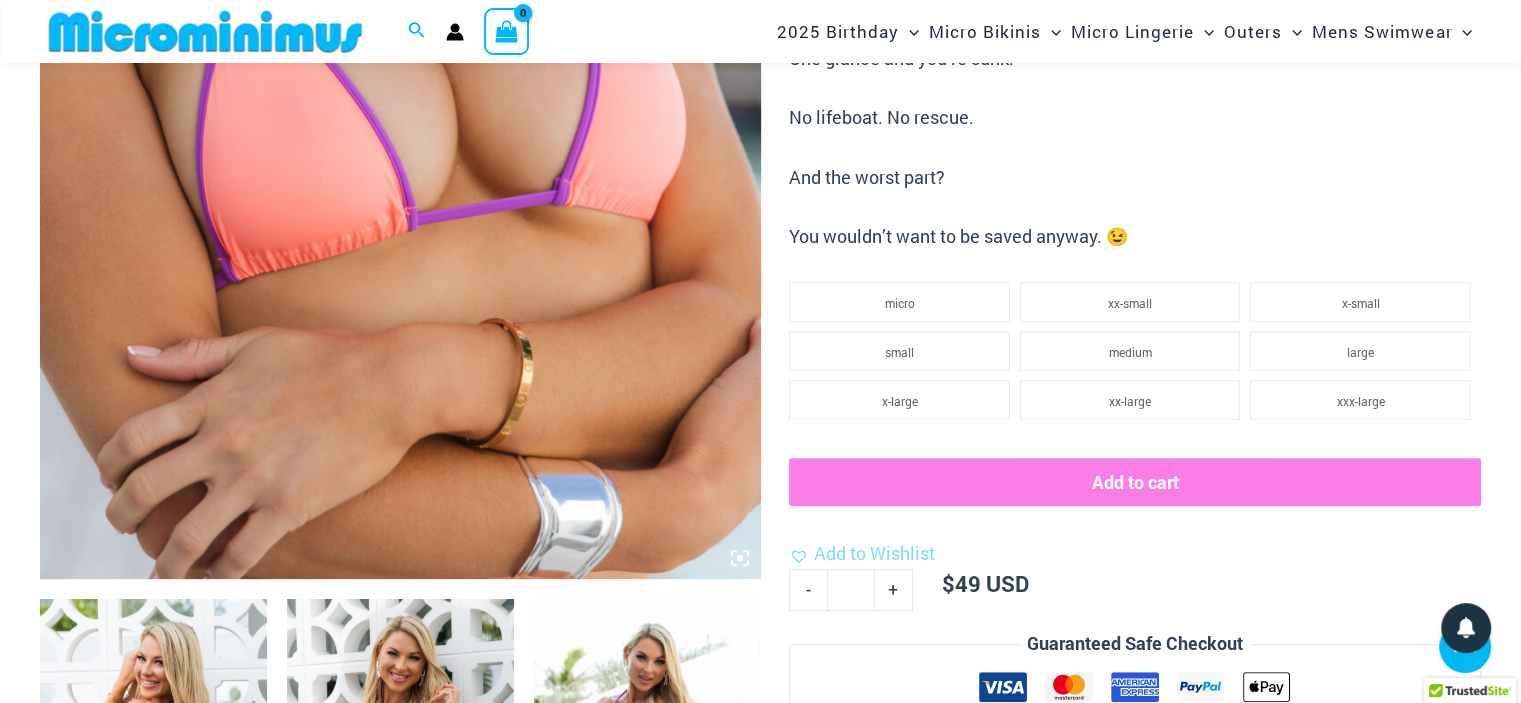 type on "**********" 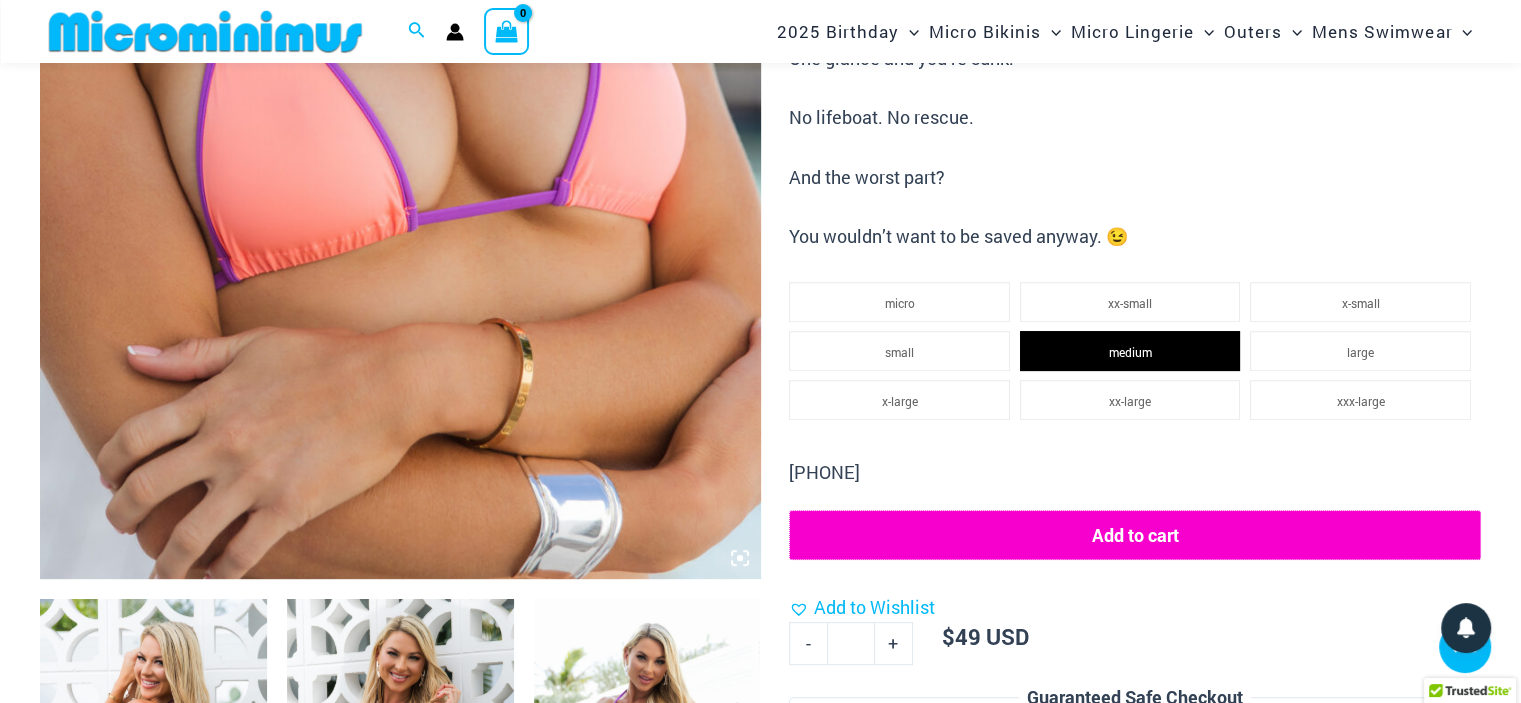 click on "Add to cart" 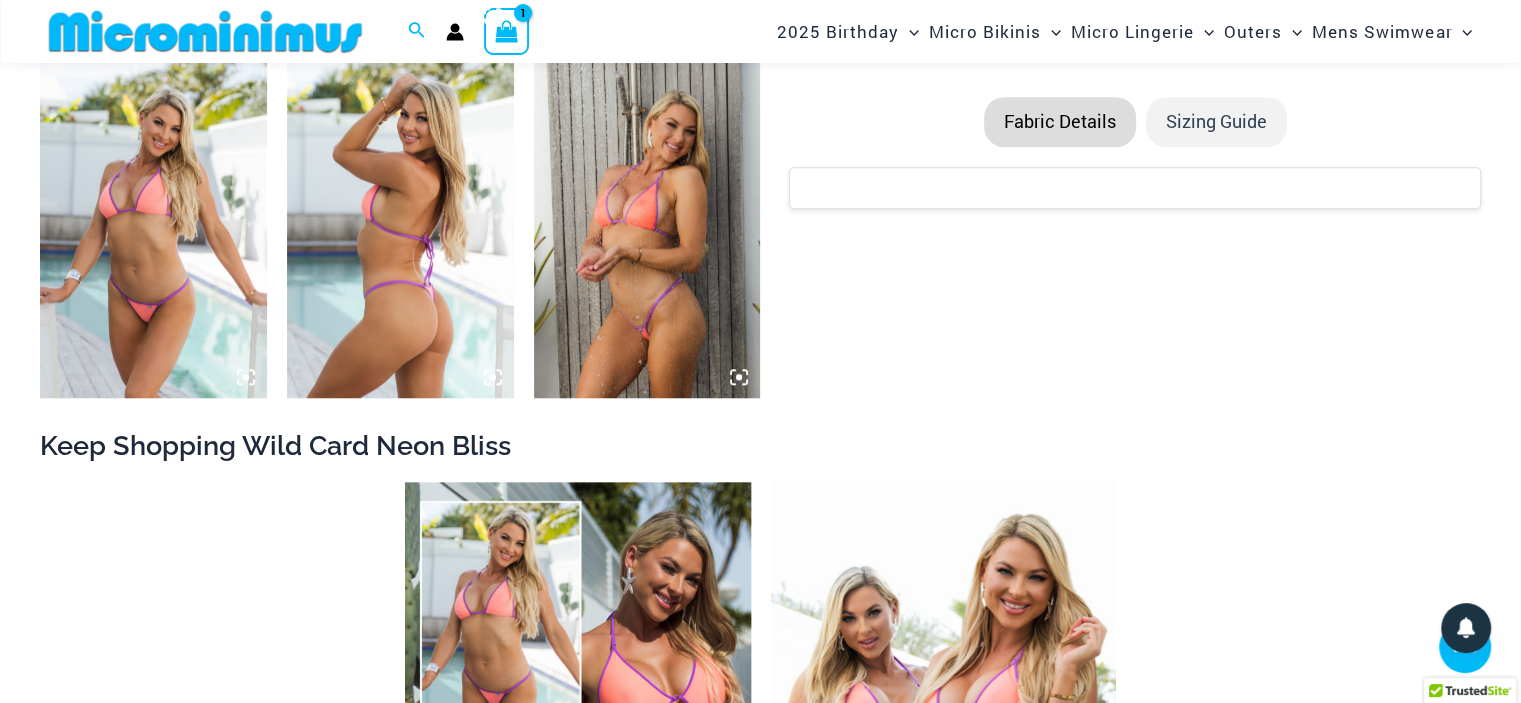 scroll, scrollTop: 1584, scrollLeft: 0, axis: vertical 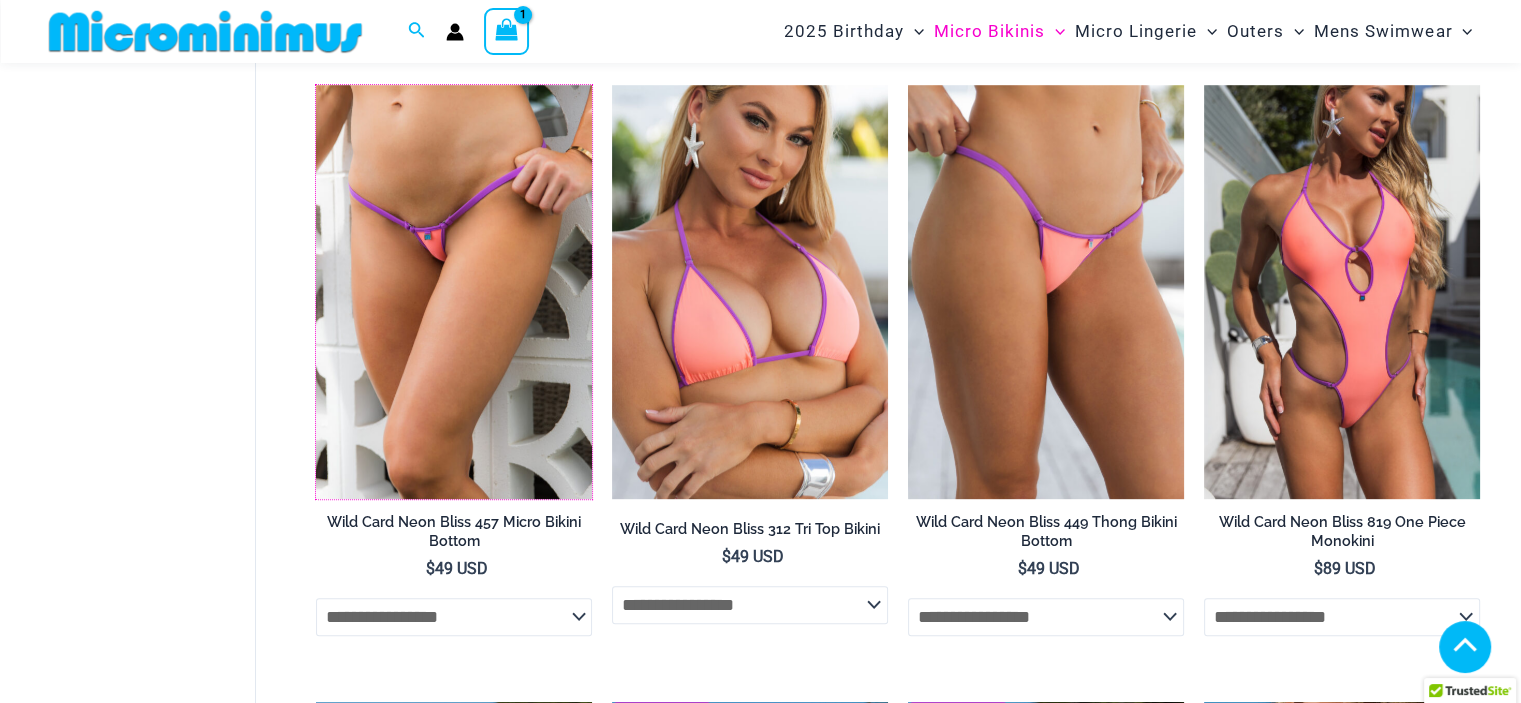 click at bounding box center (316, 85) 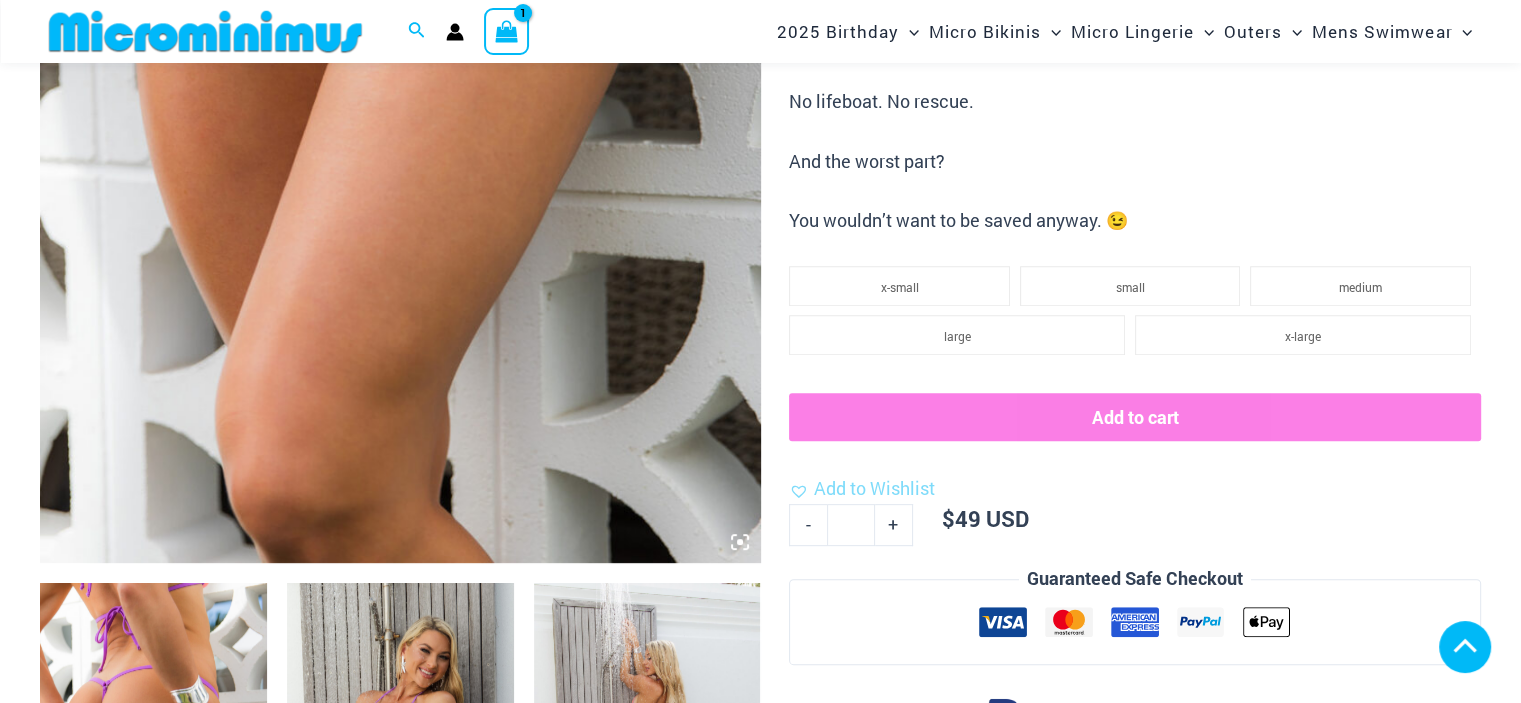 scroll, scrollTop: 681, scrollLeft: 0, axis: vertical 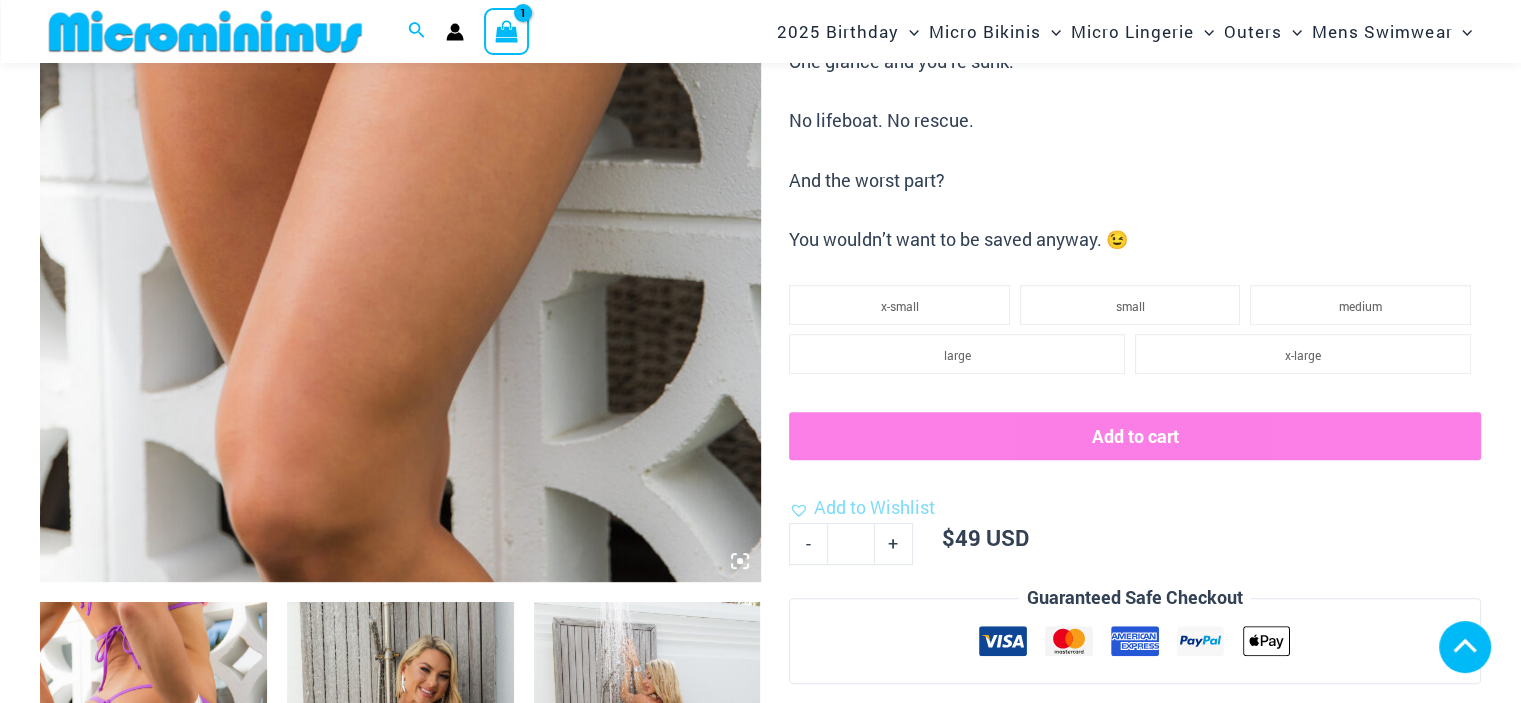 type on "**********" 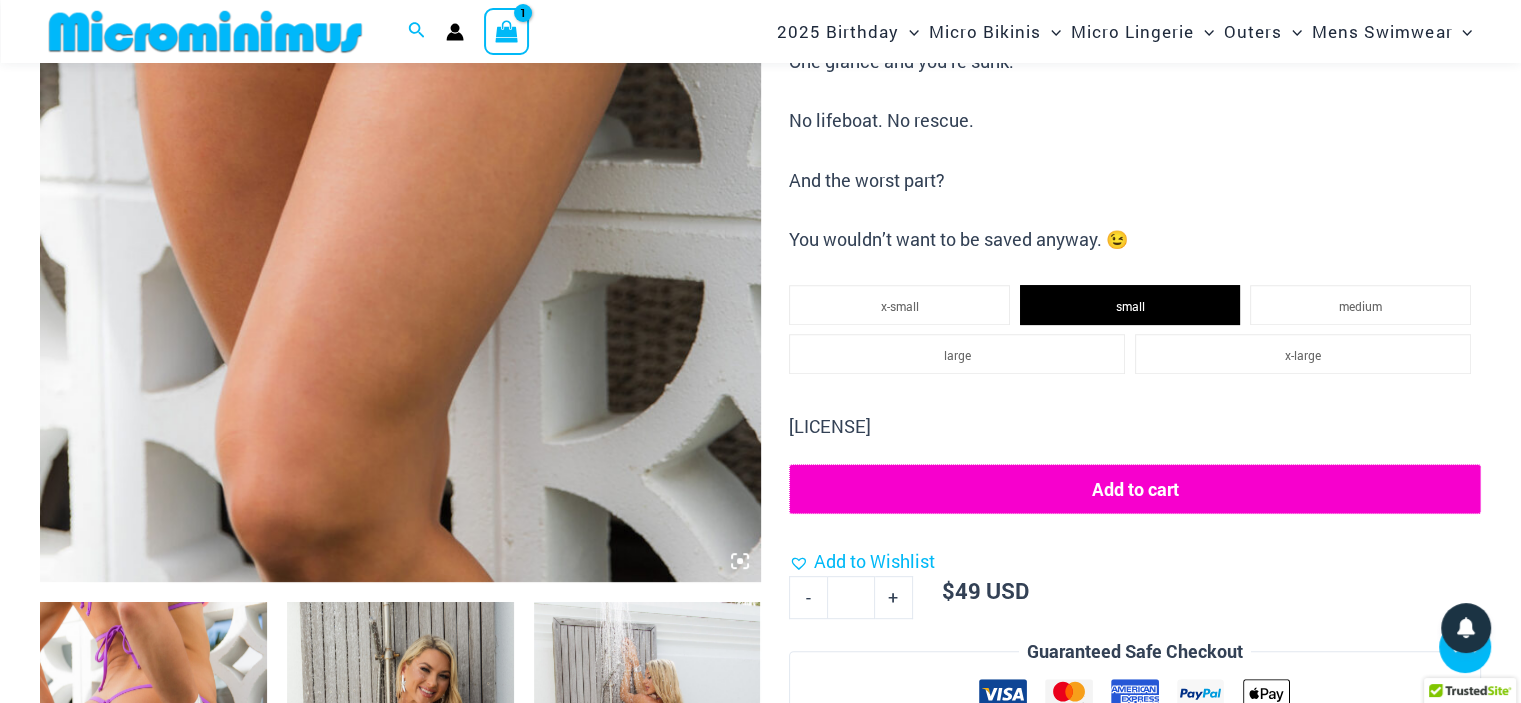 click on "Add to cart" 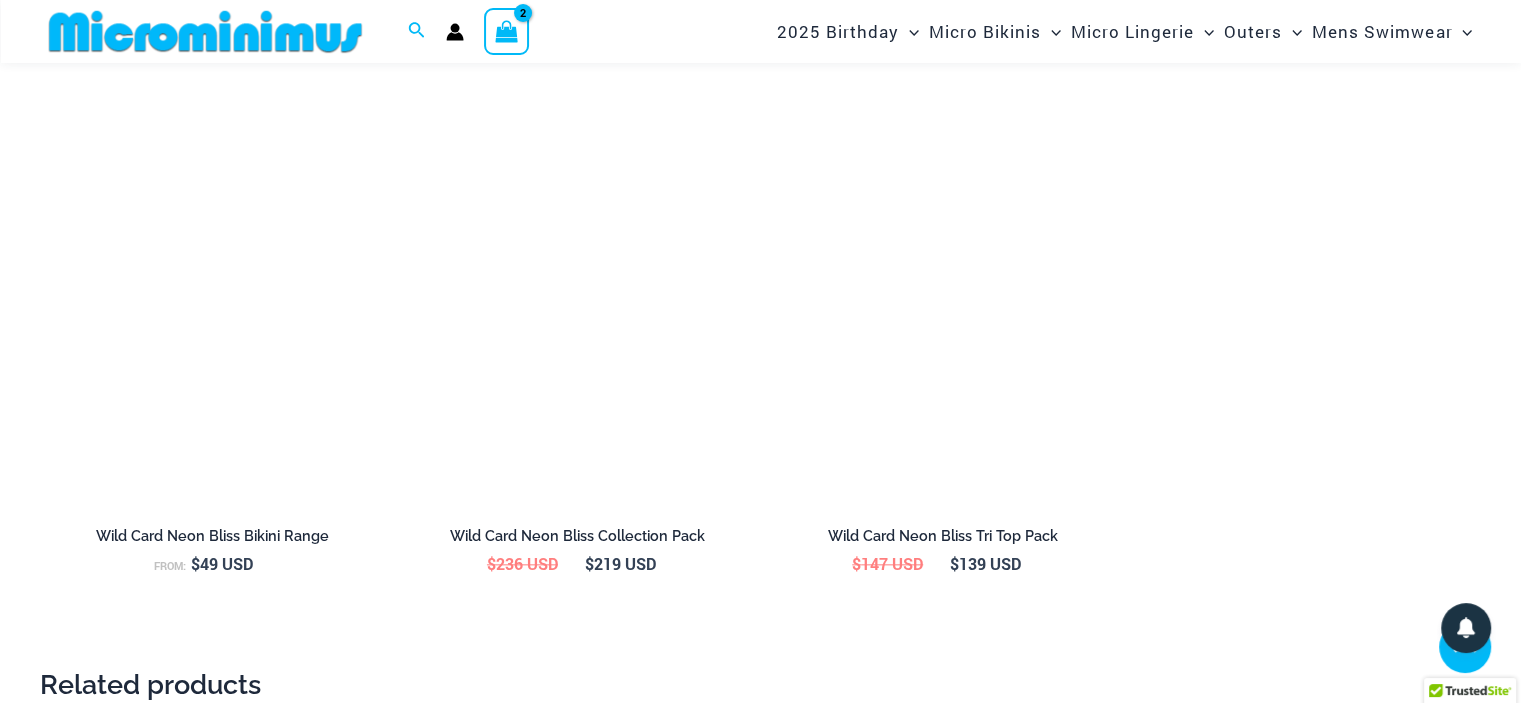 scroll, scrollTop: 2081, scrollLeft: 0, axis: vertical 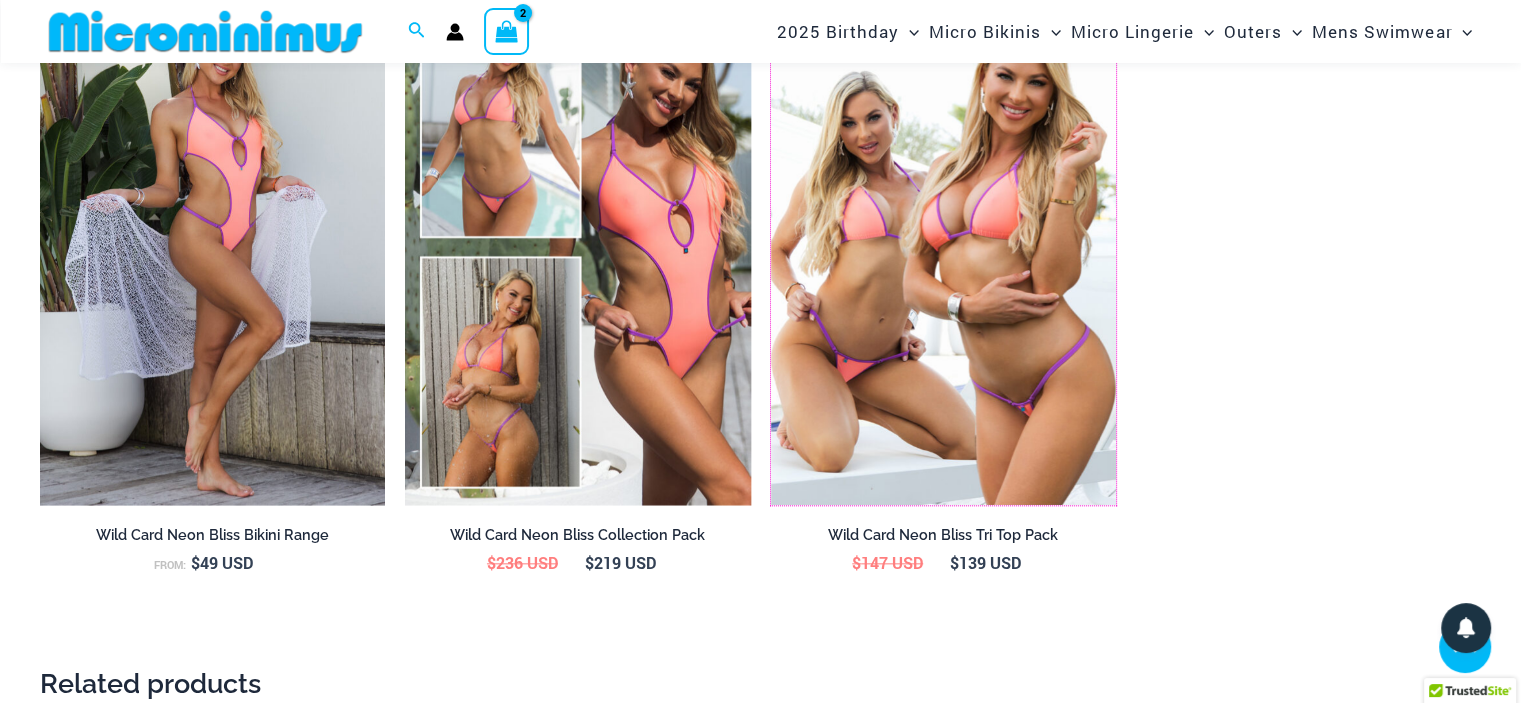 click at bounding box center [771, -13] 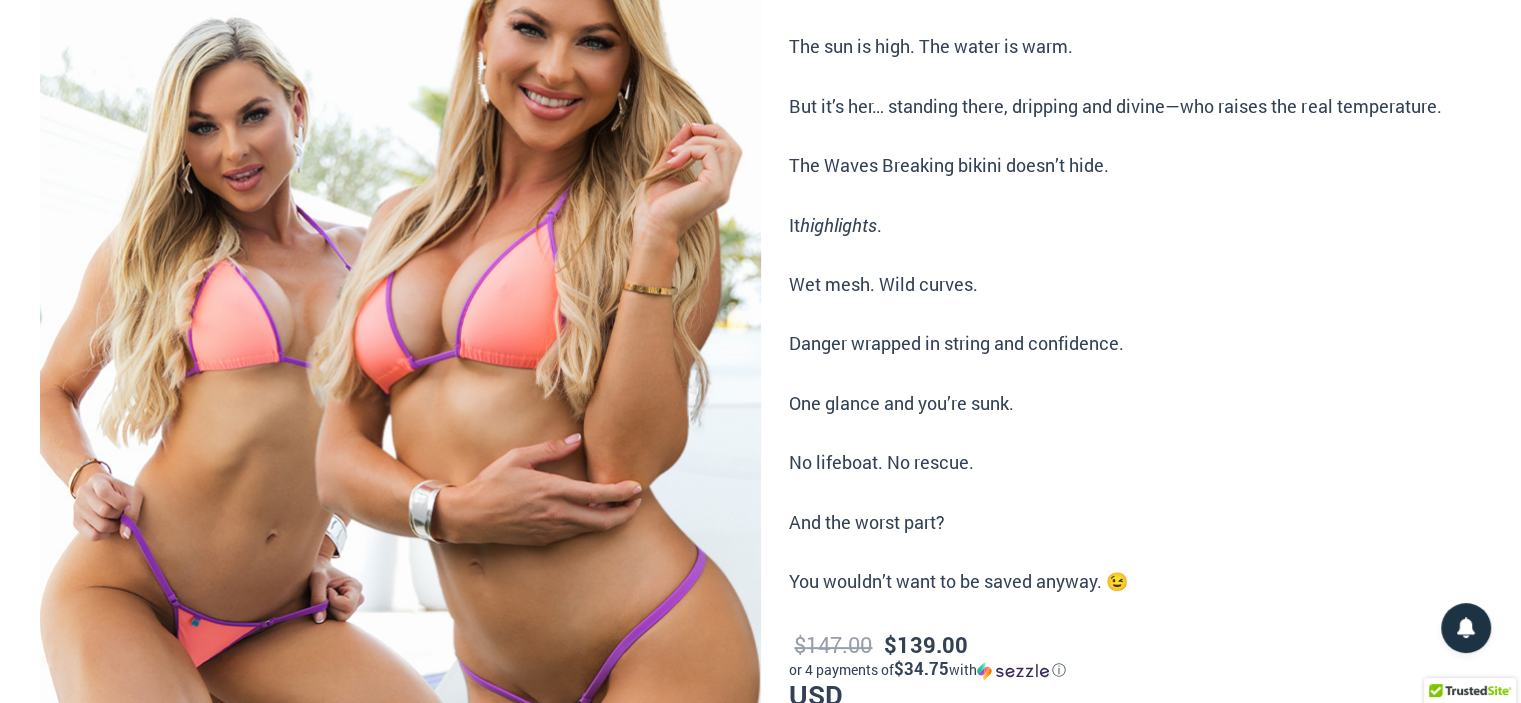 scroll, scrollTop: 0, scrollLeft: 0, axis: both 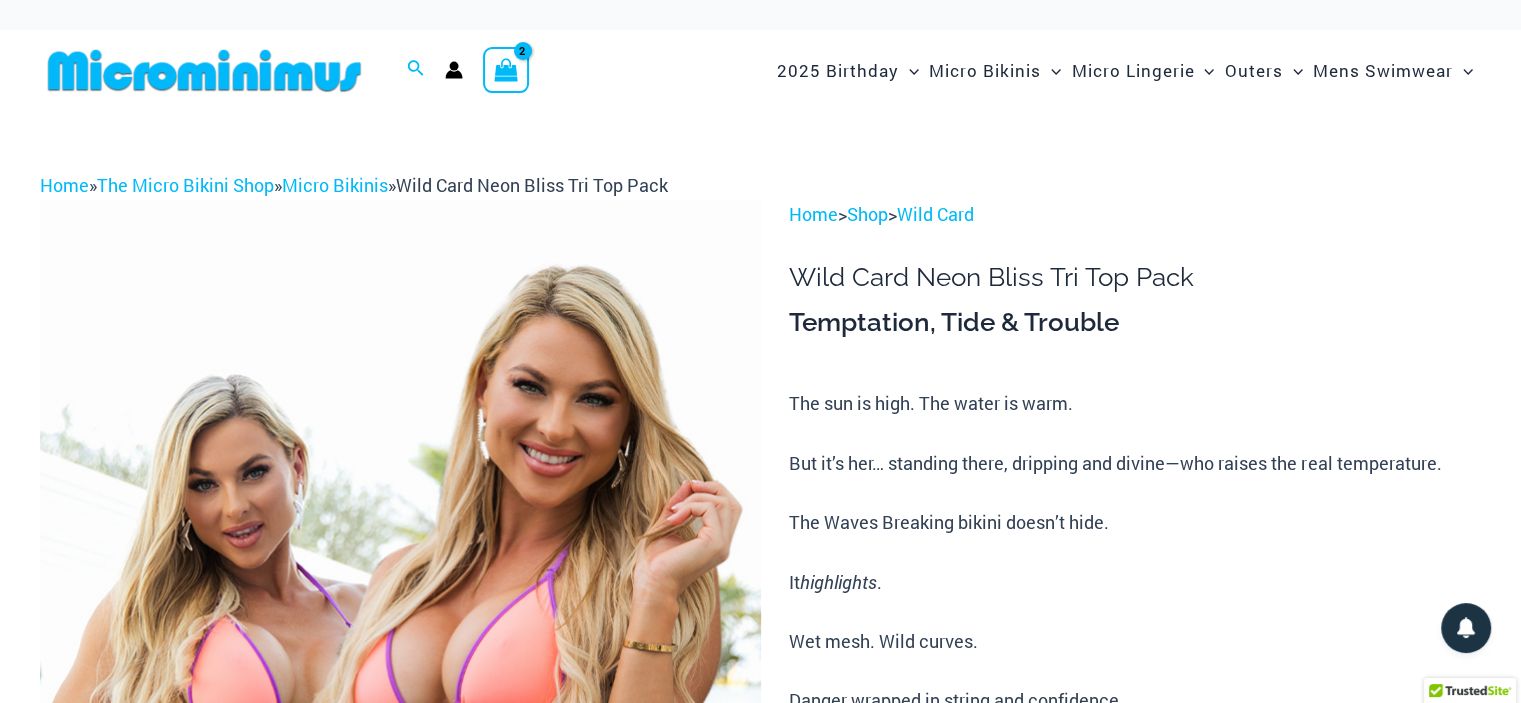 type on "**********" 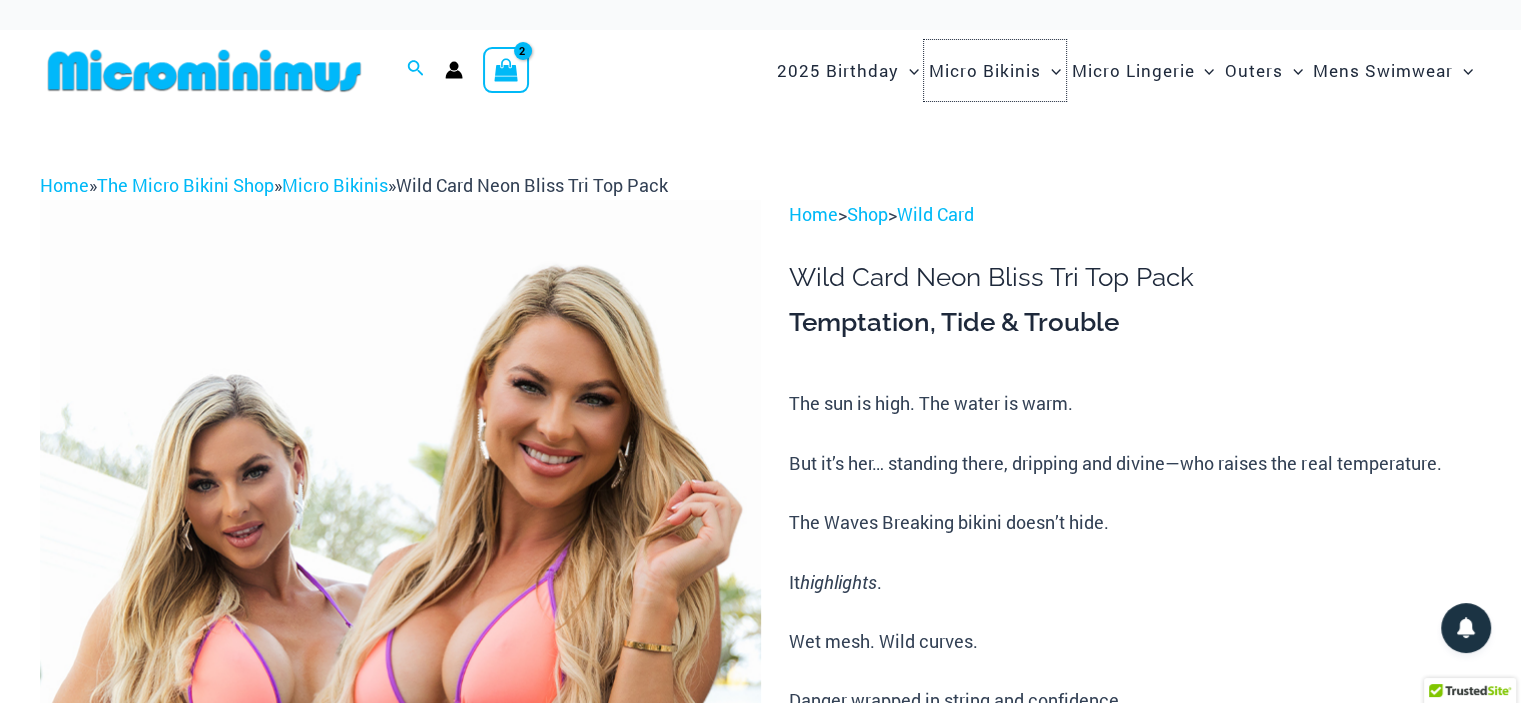 click on "Micro Bikinis" at bounding box center [985, 70] 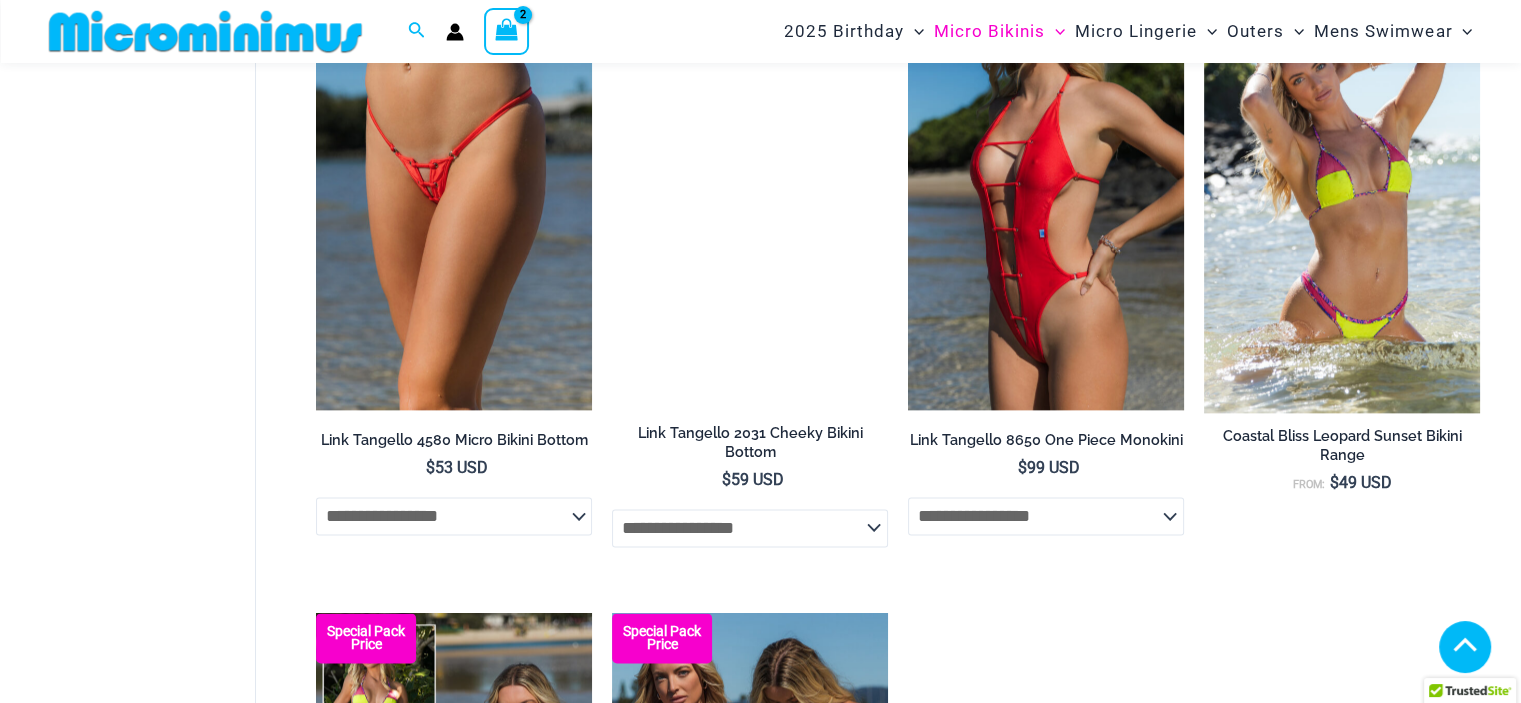 scroll, scrollTop: 2458, scrollLeft: 0, axis: vertical 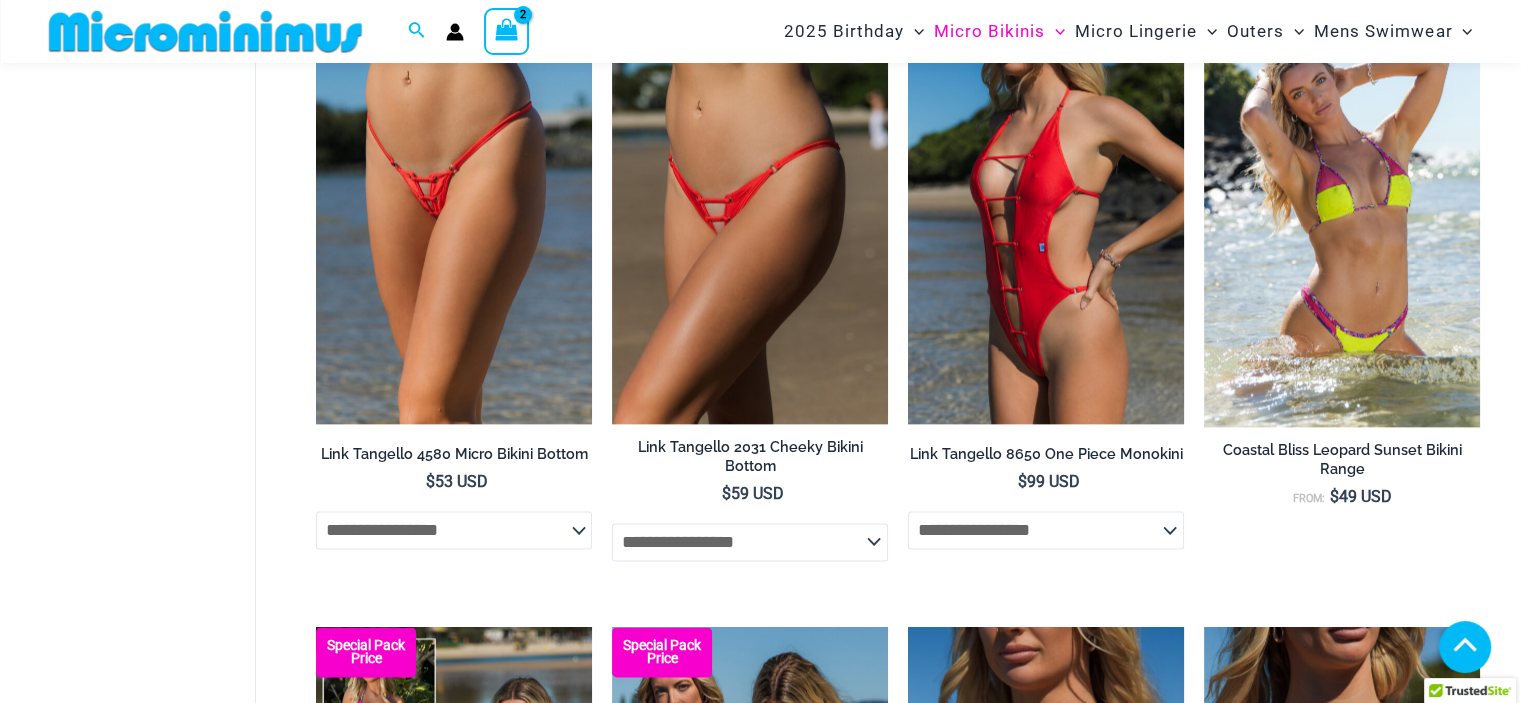 type on "**********" 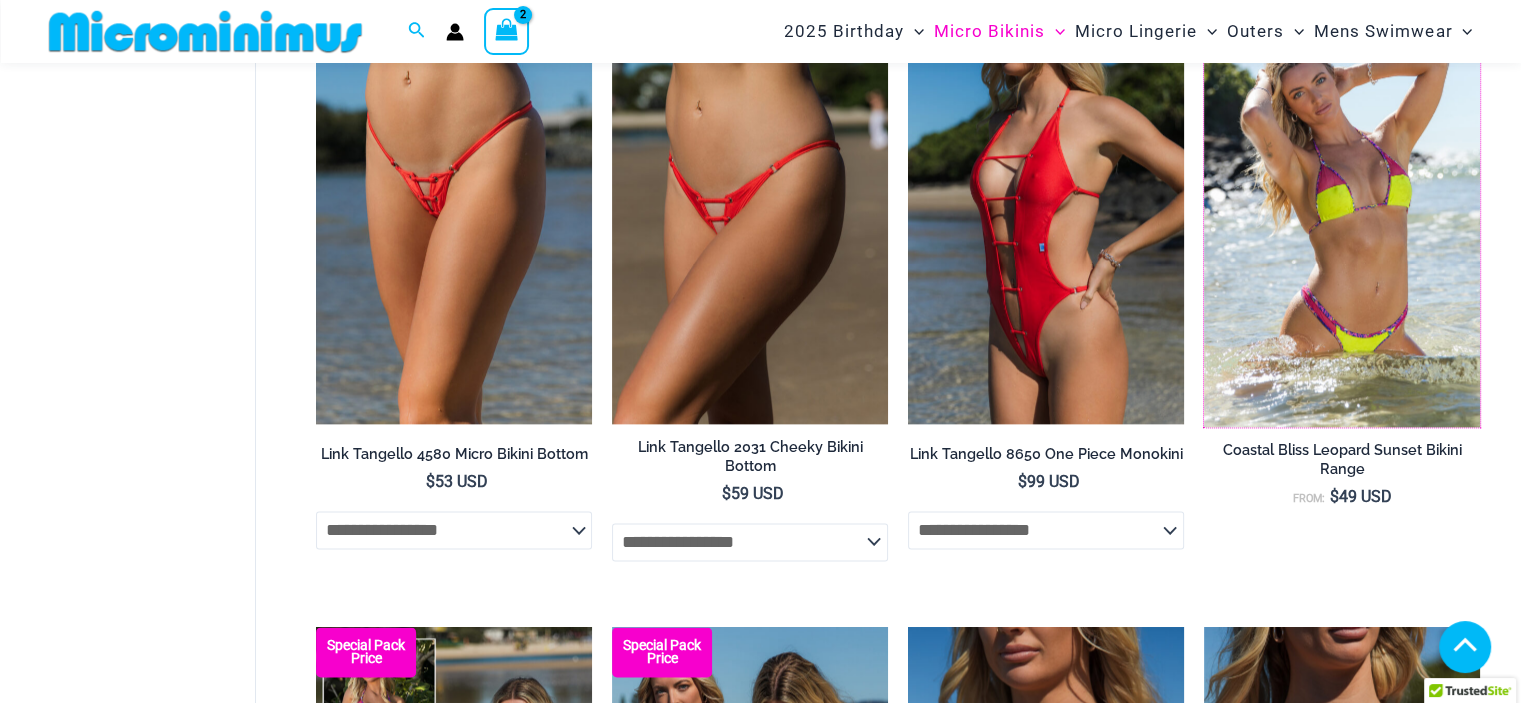 click at bounding box center [1204, 10] 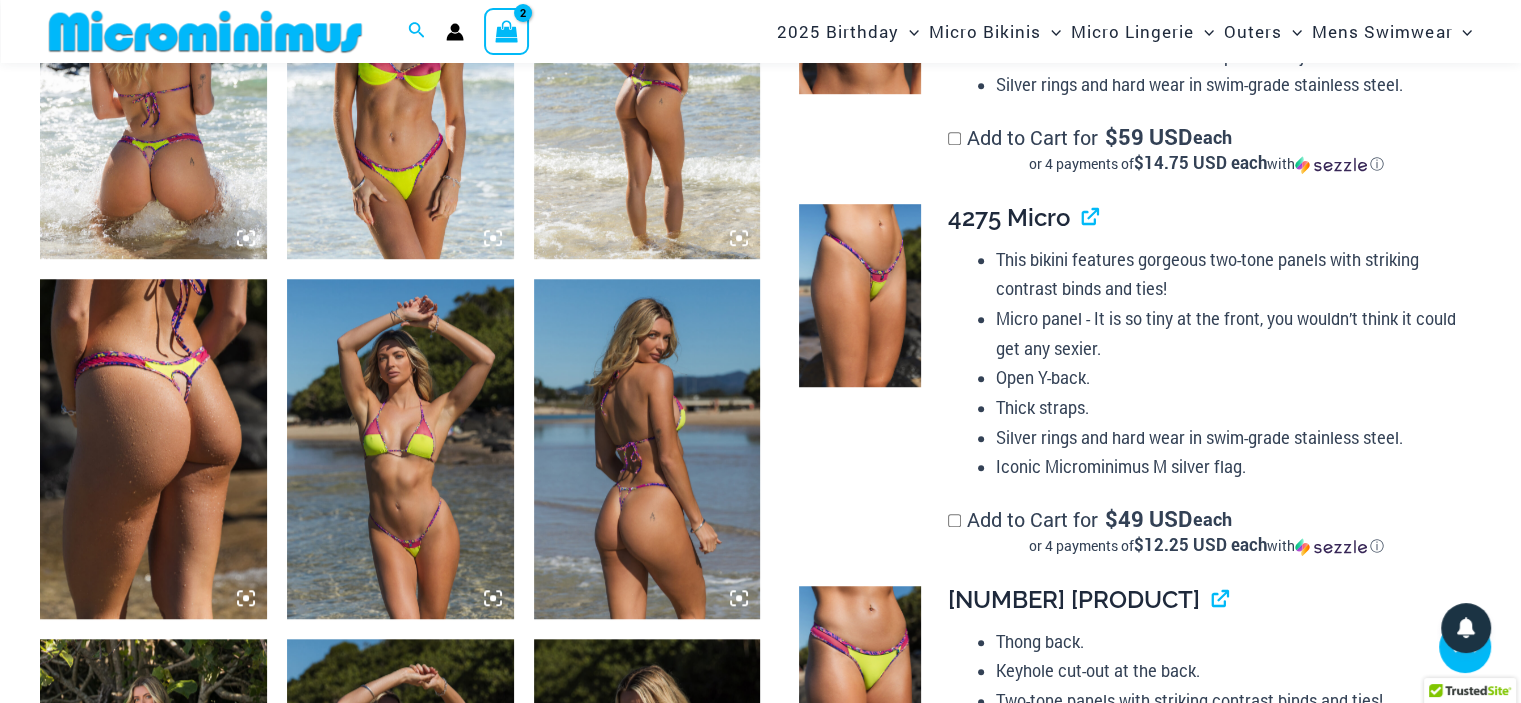 scroll, scrollTop: 1370, scrollLeft: 0, axis: vertical 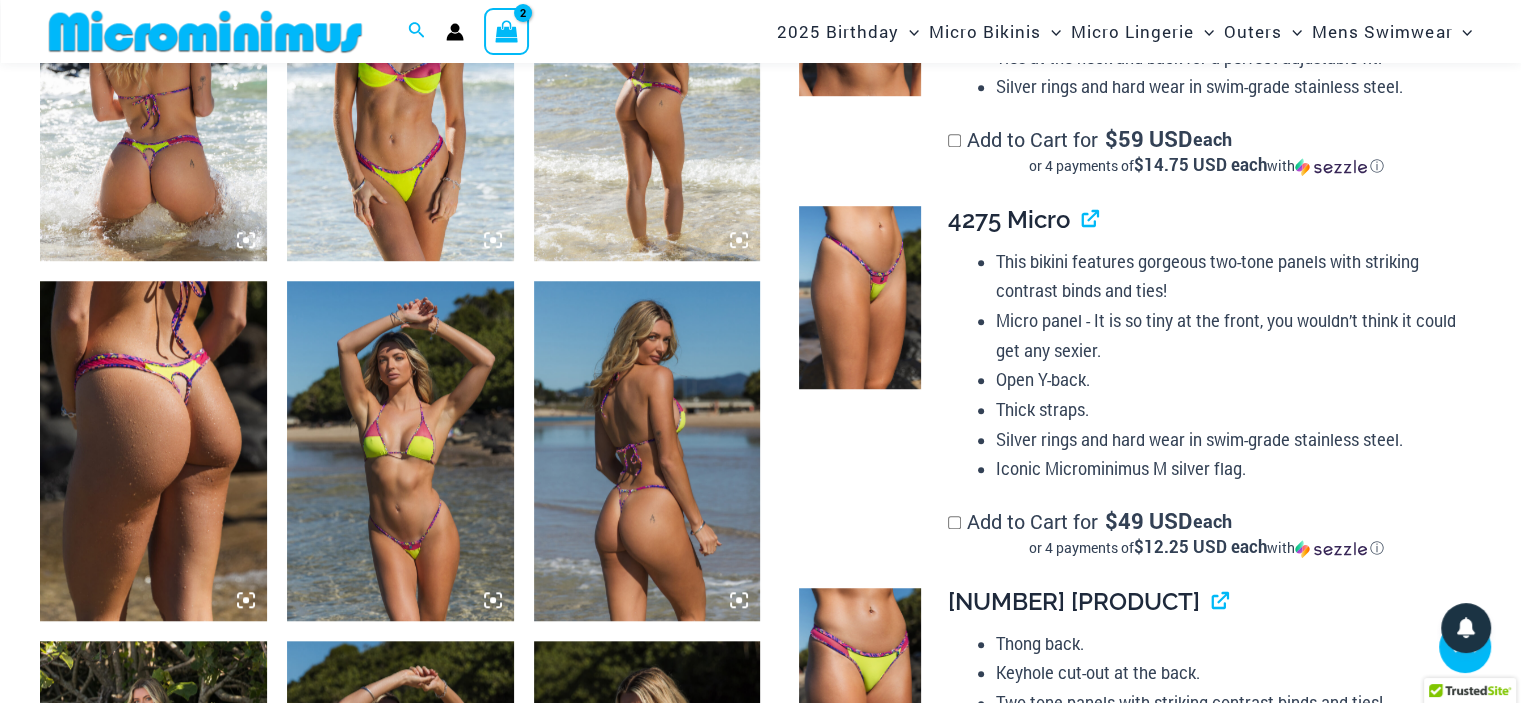 type on "**********" 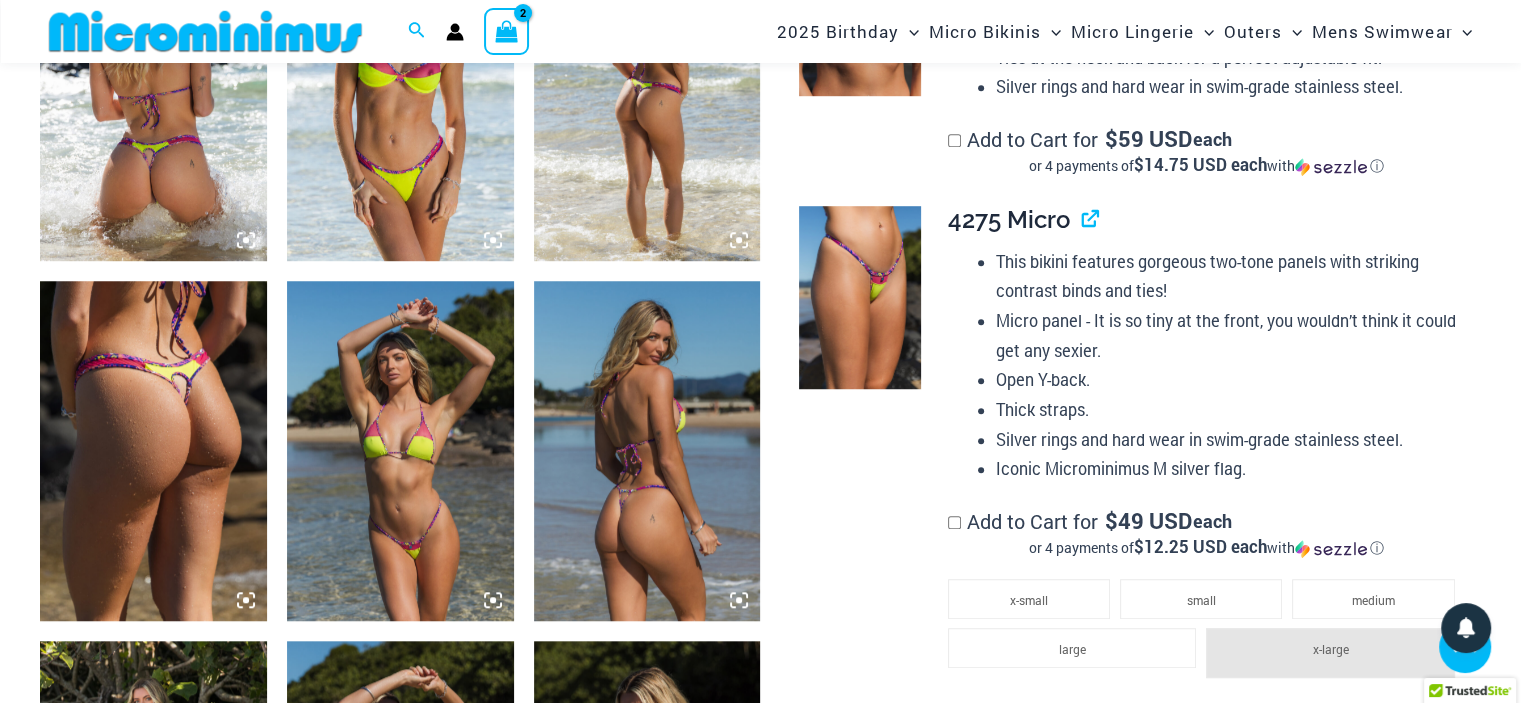drag, startPoint x: 1148, startPoint y: 557, endPoint x: 1136, endPoint y: 551, distance: 13.416408 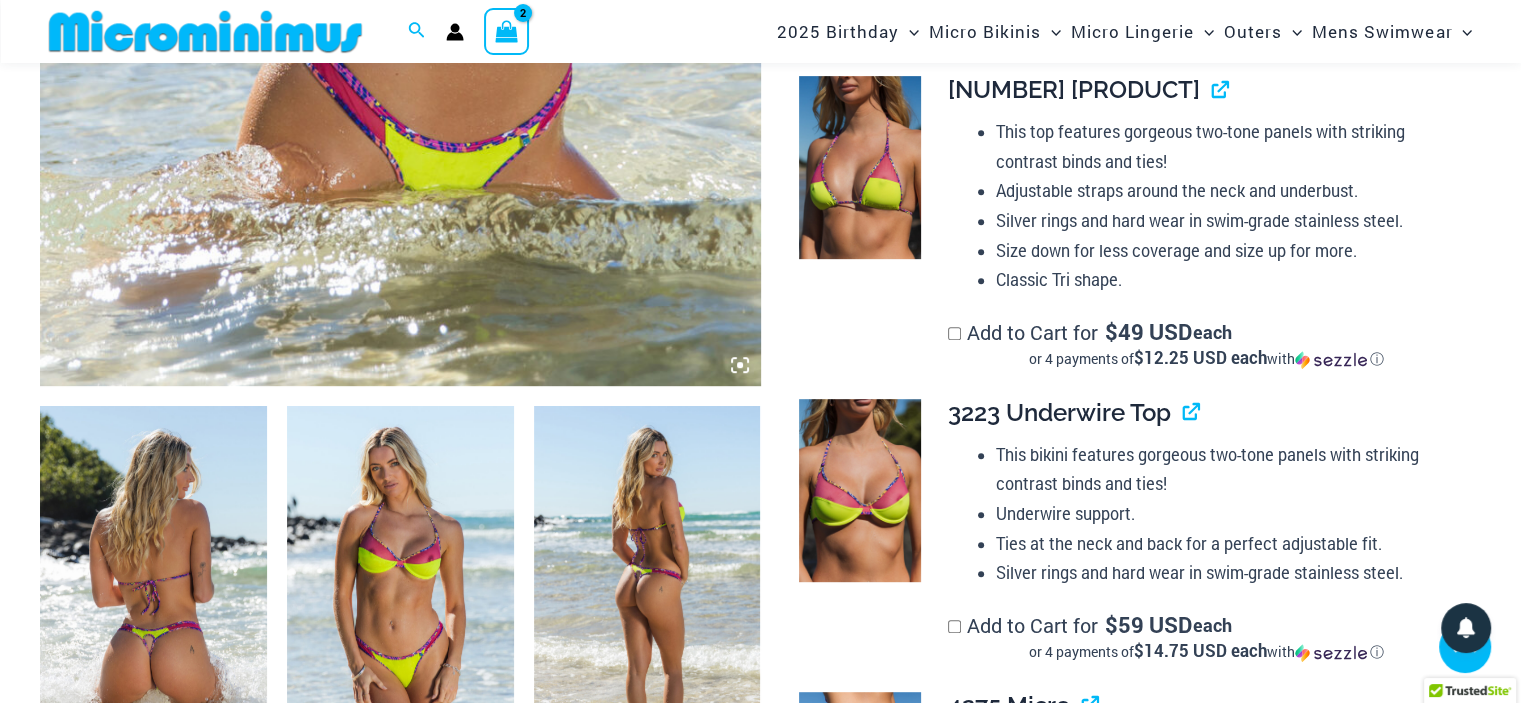 scroll, scrollTop: 770, scrollLeft: 0, axis: vertical 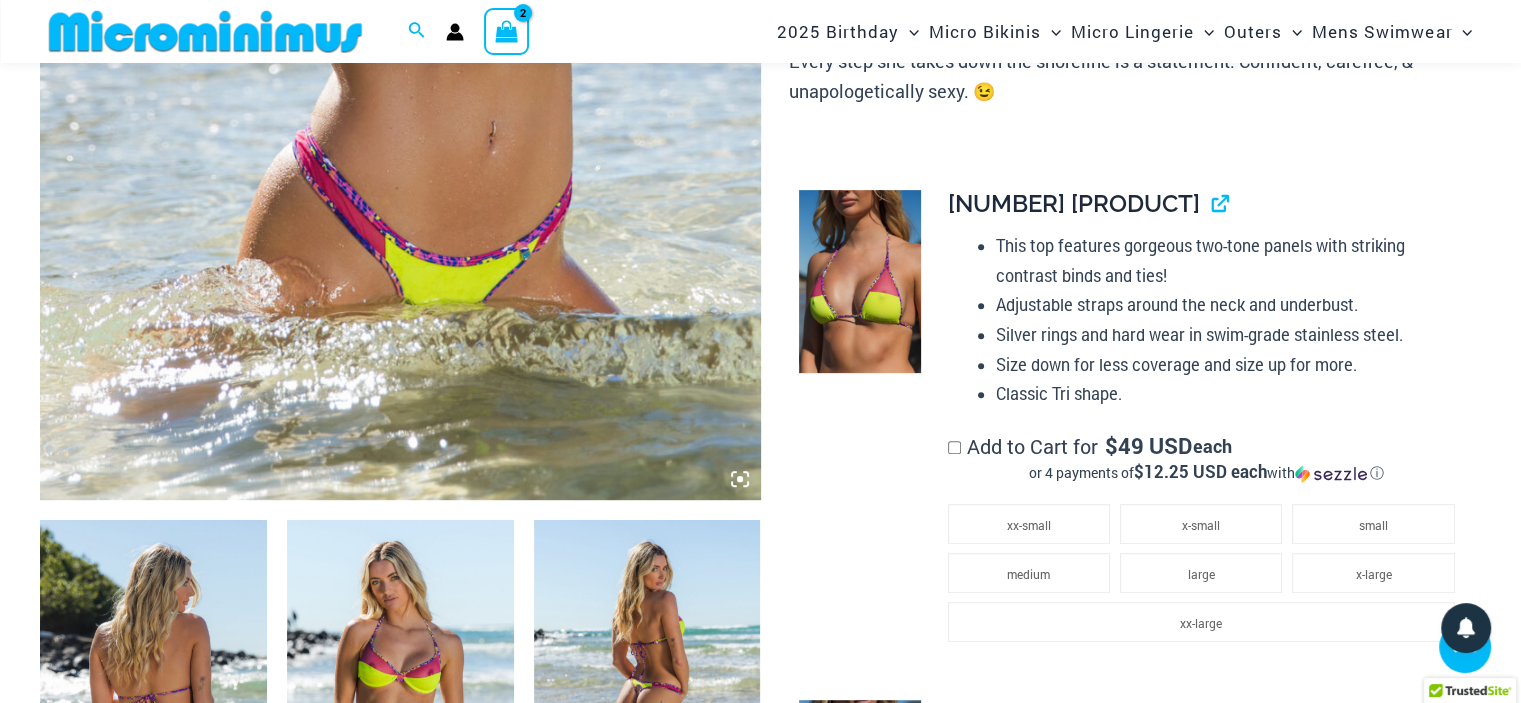 click on "medium" 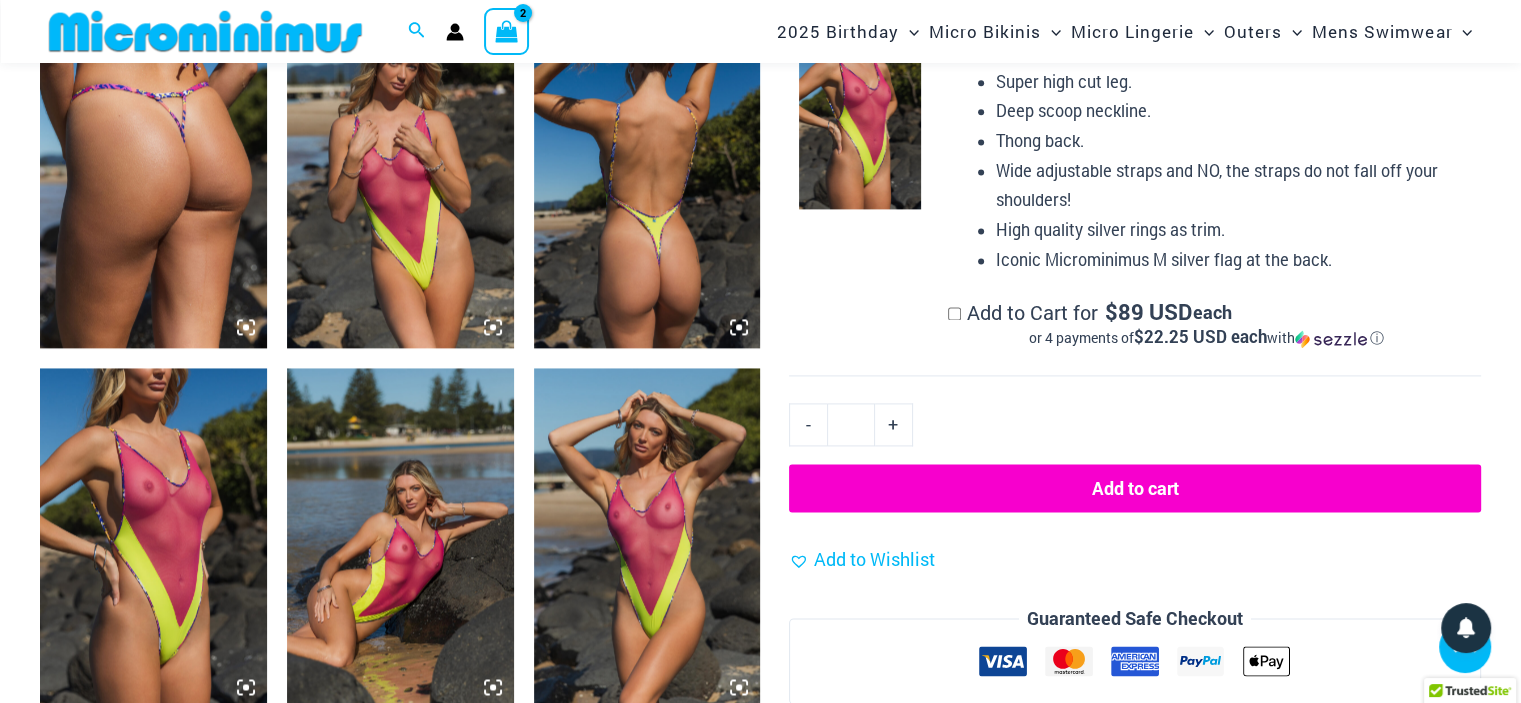 scroll, scrollTop: 2770, scrollLeft: 0, axis: vertical 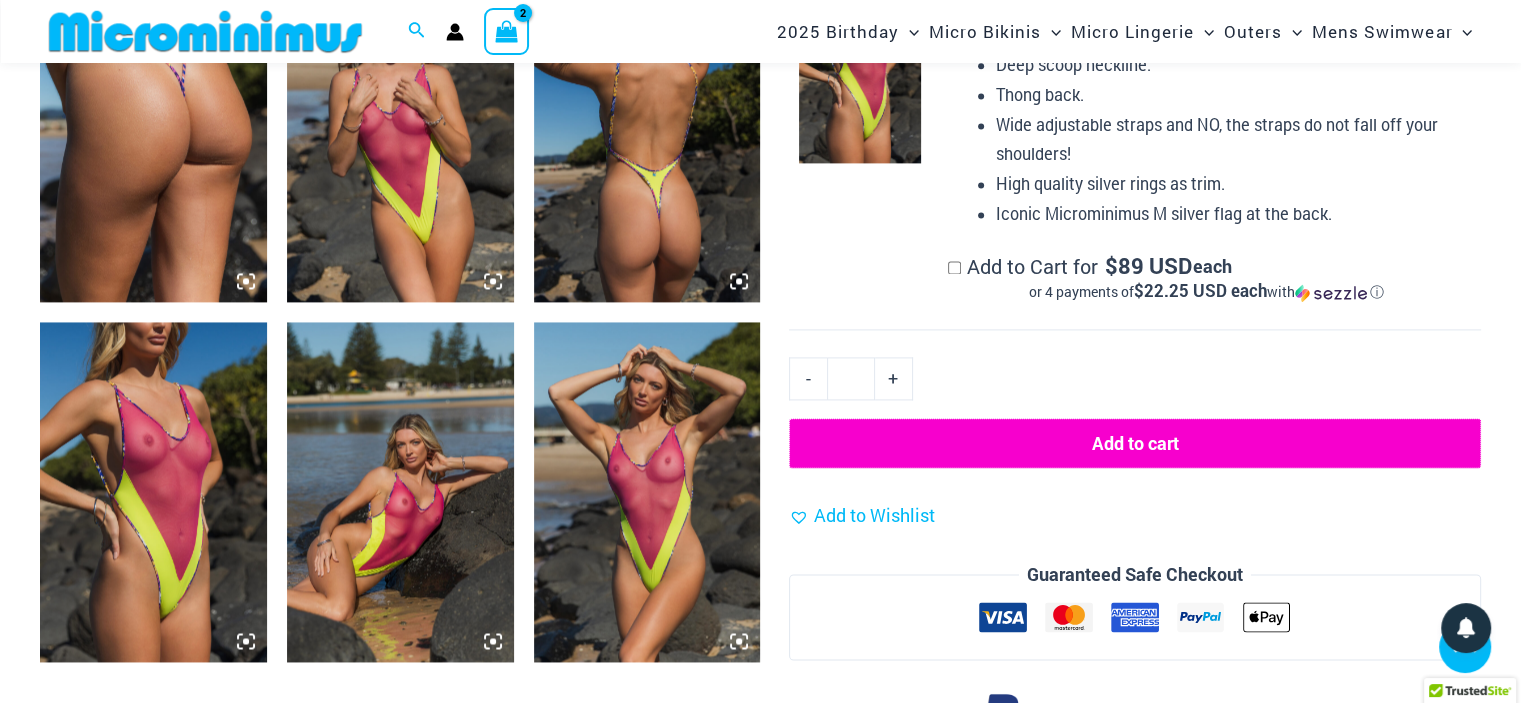 click on "Add to cart" at bounding box center (1135, 443) 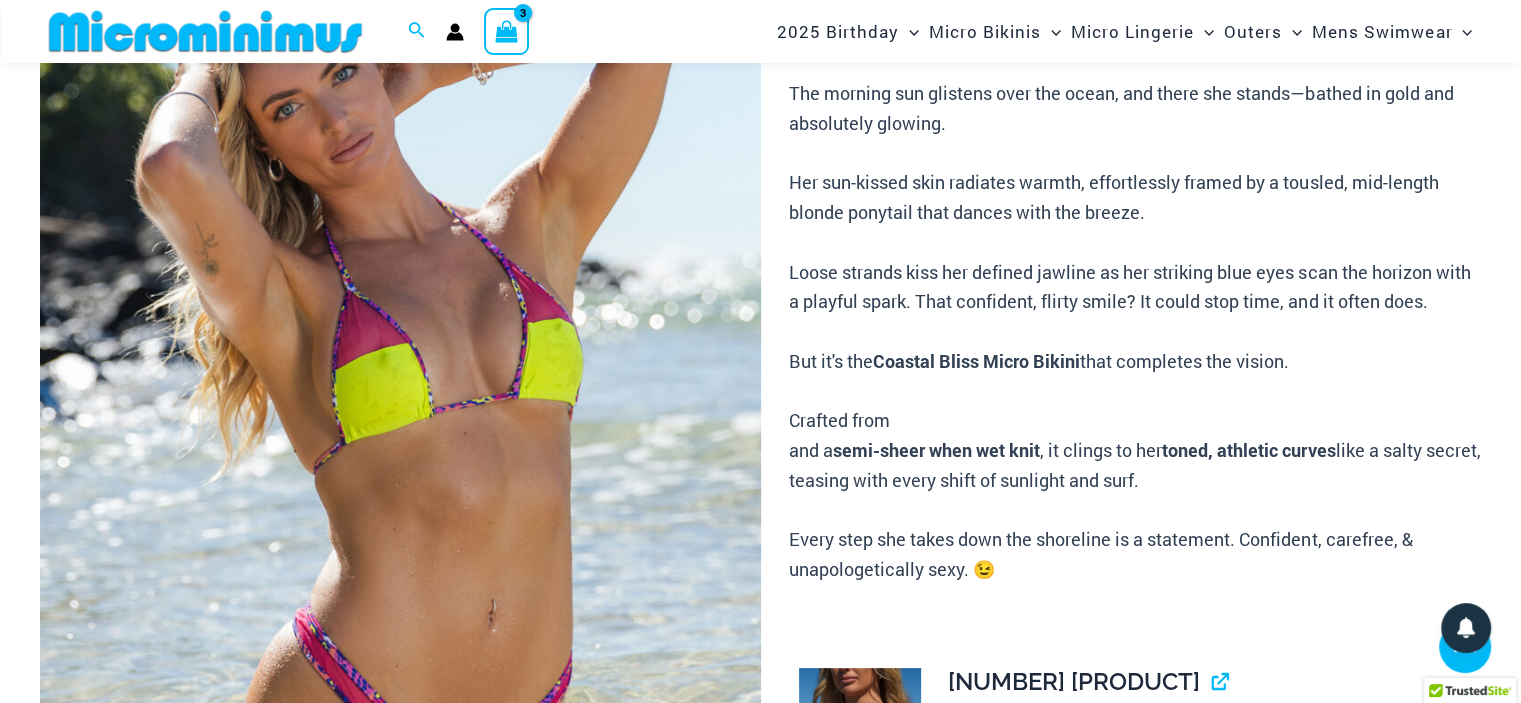 scroll, scrollTop: 82, scrollLeft: 0, axis: vertical 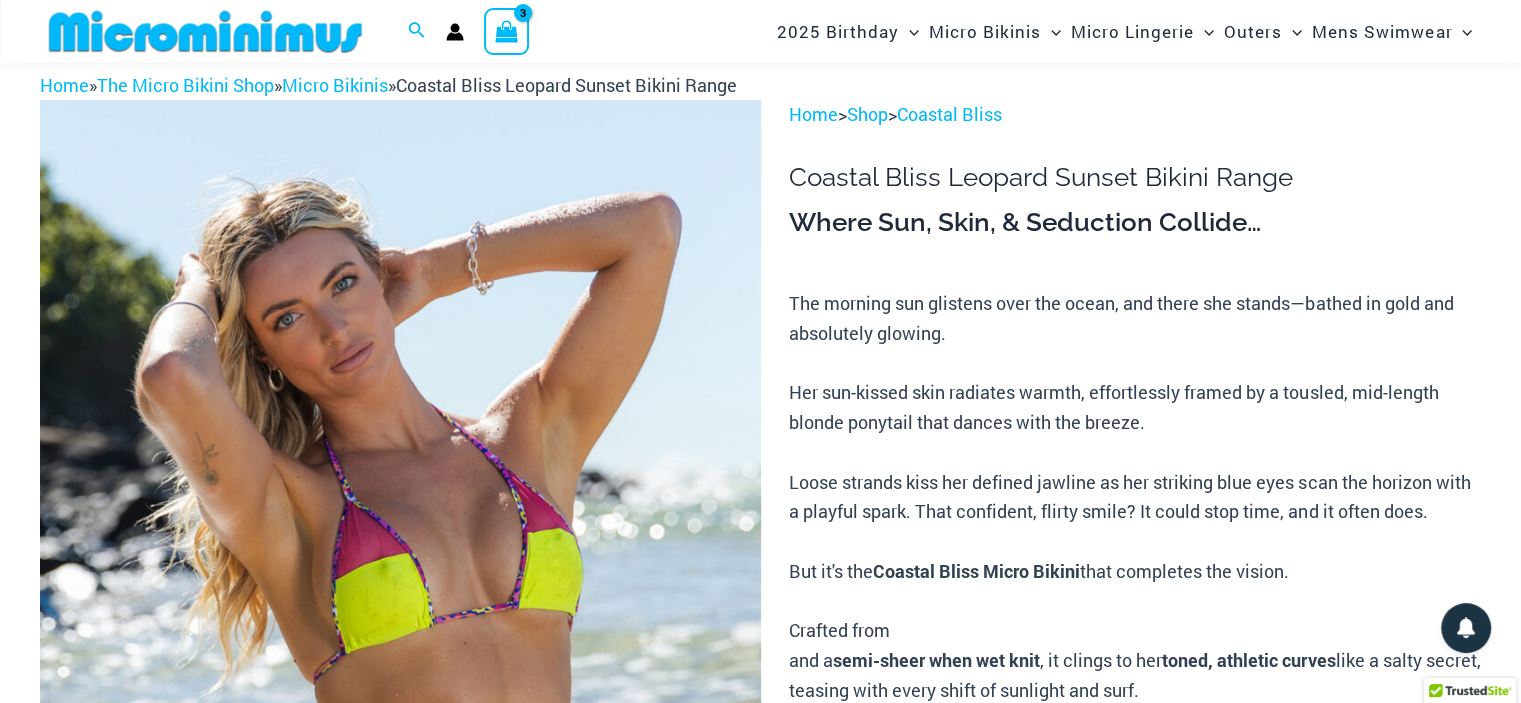click on "Sexy Bikini Sets" at bounding box center [-16761, 93] 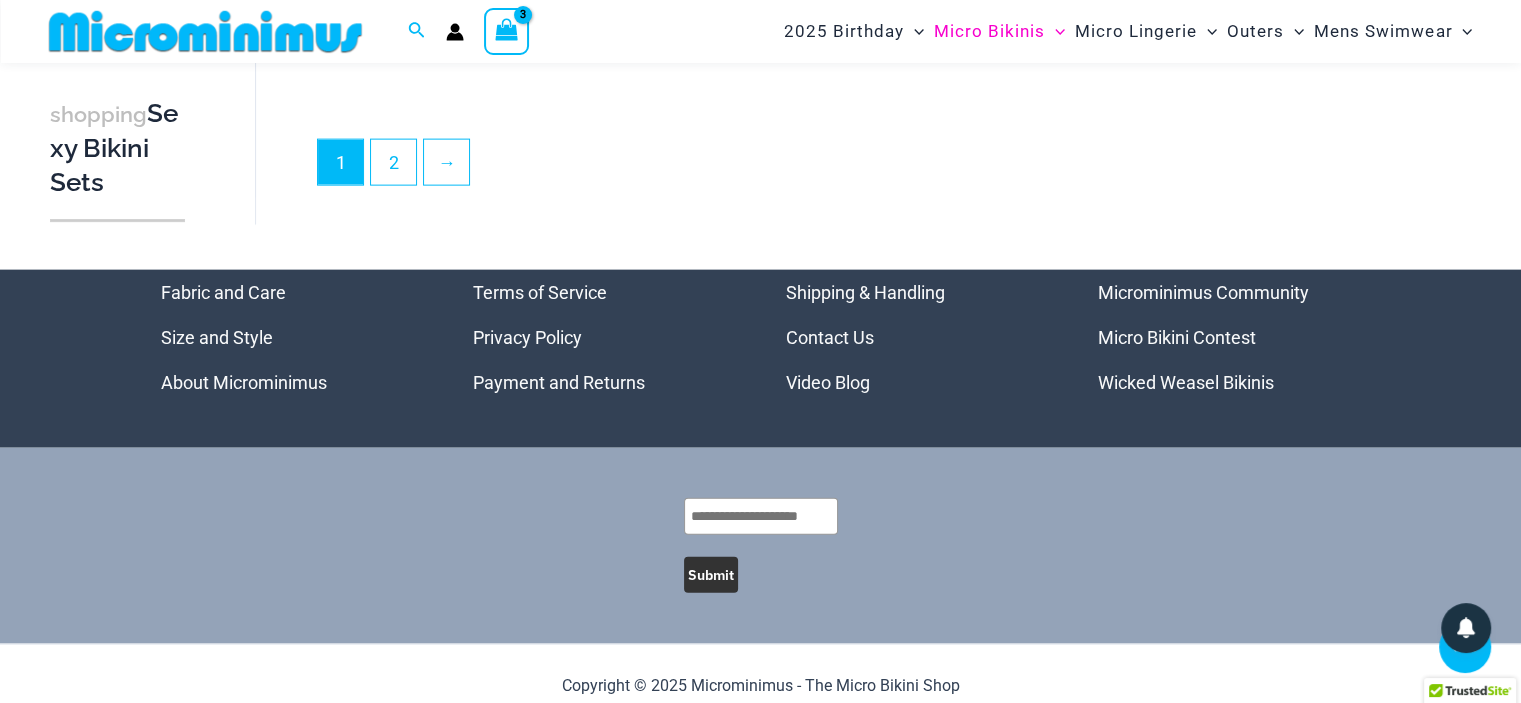 scroll, scrollTop: 4172, scrollLeft: 0, axis: vertical 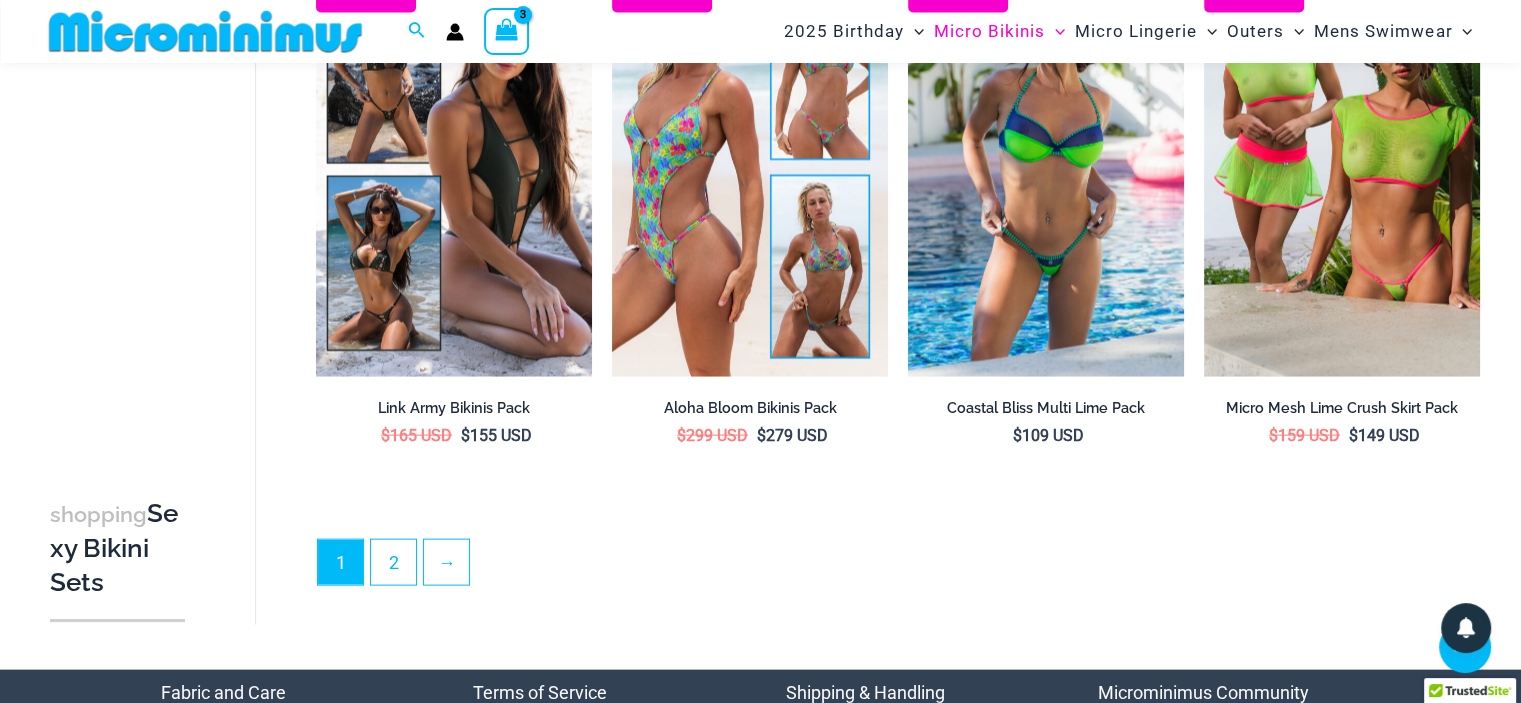 type on "**********" 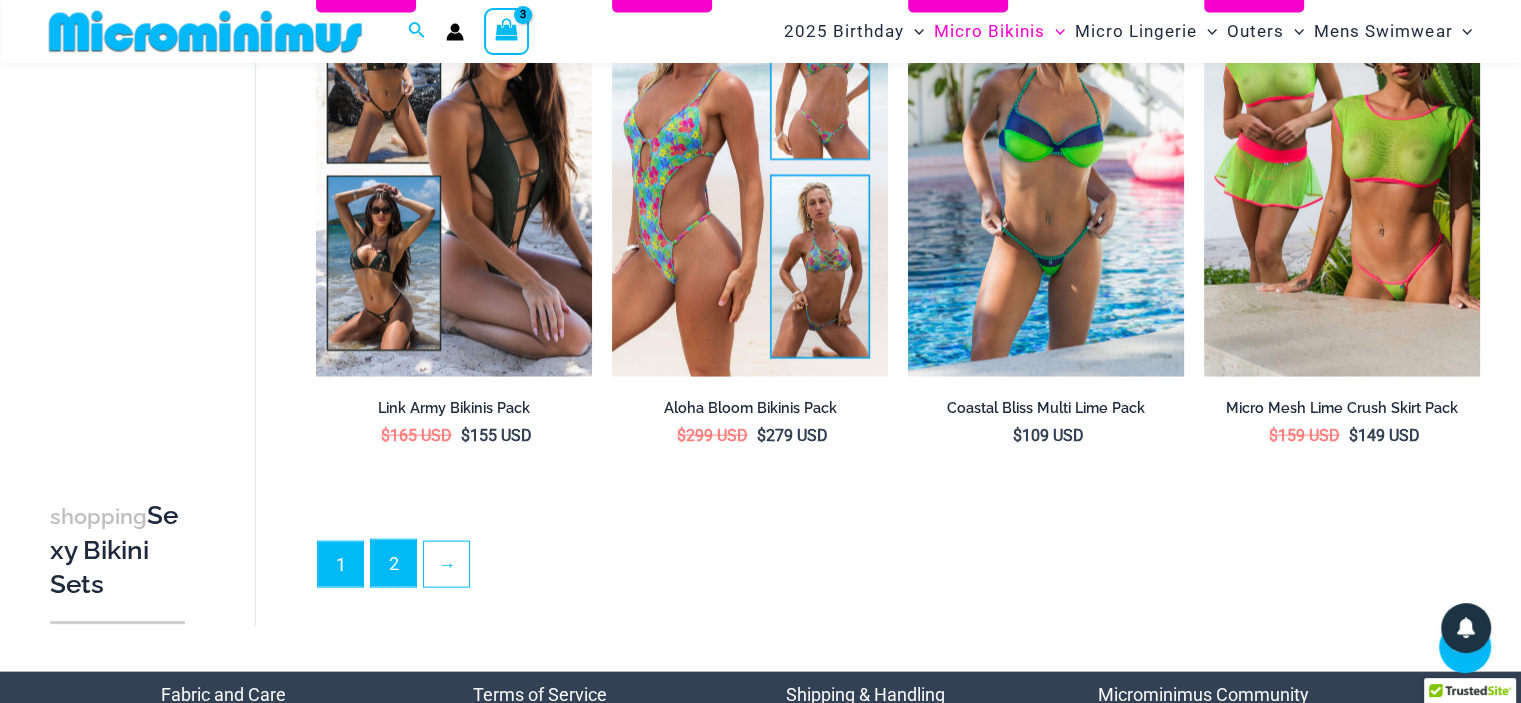 click on "2" at bounding box center (393, 563) 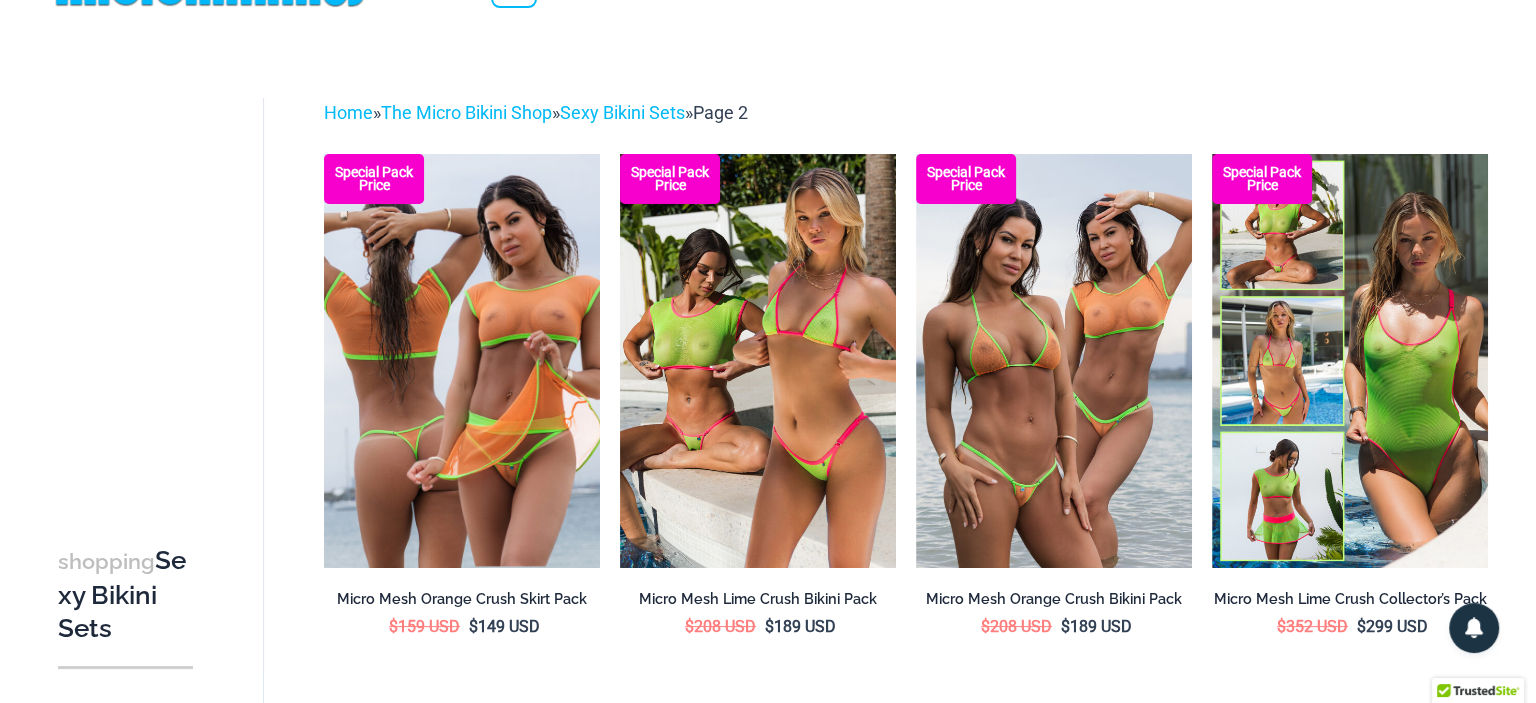 scroll, scrollTop: 0, scrollLeft: 0, axis: both 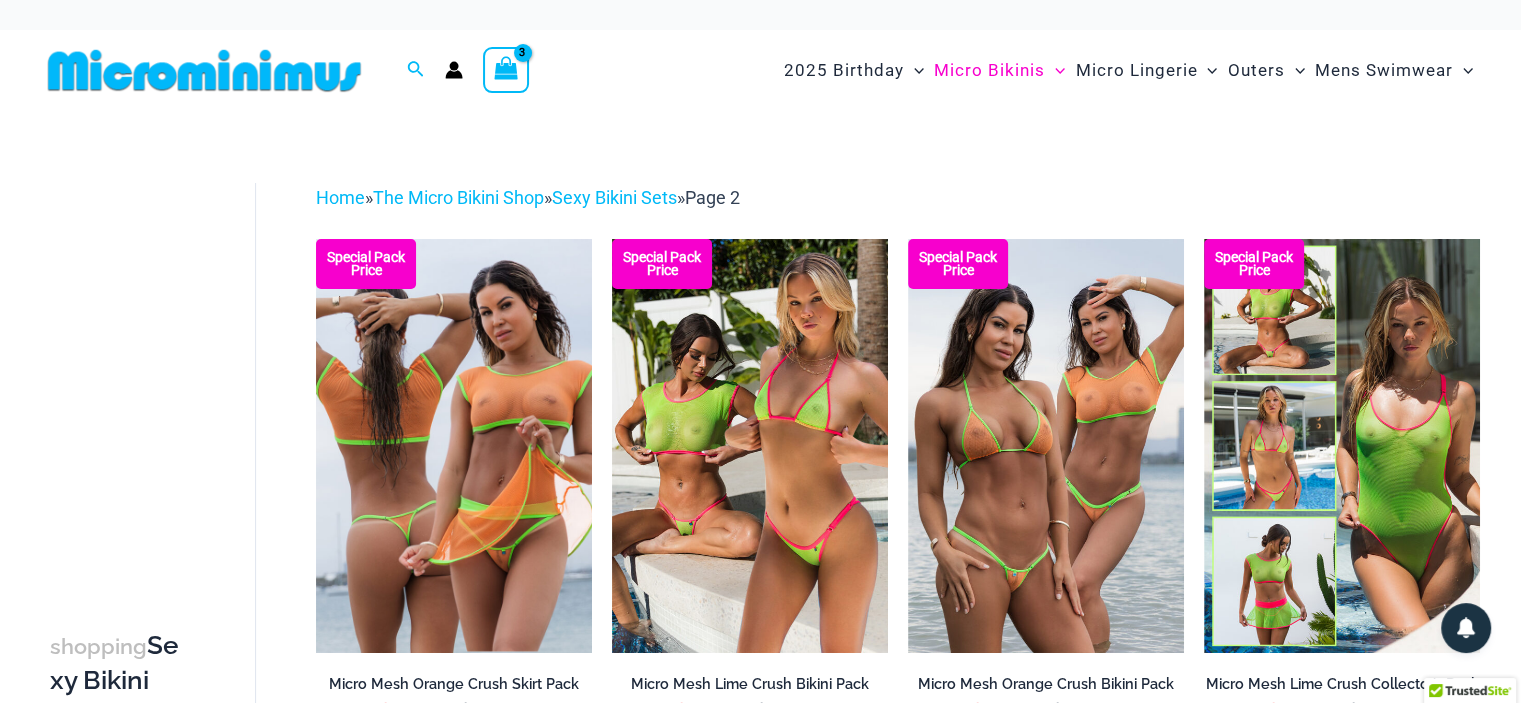 type on "**********" 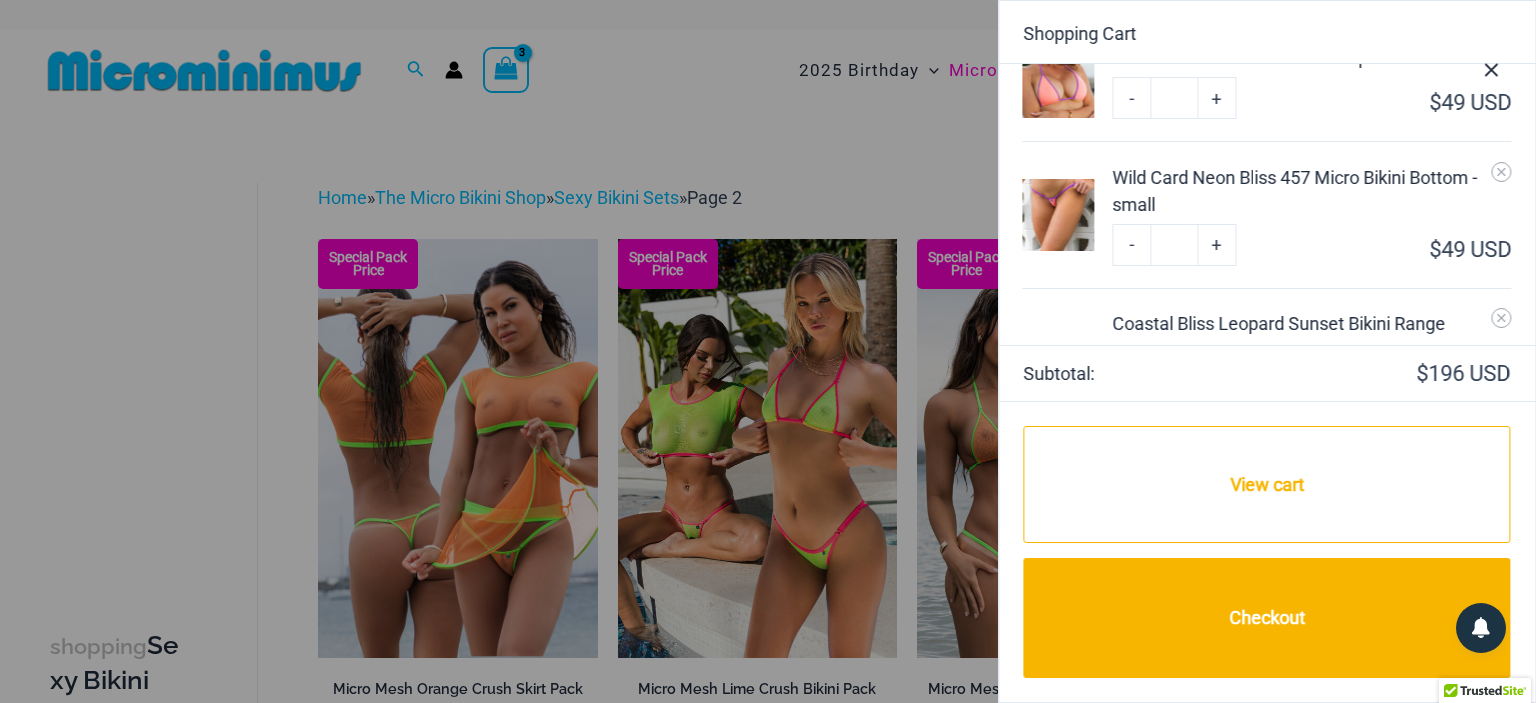 scroll, scrollTop: 100, scrollLeft: 0, axis: vertical 